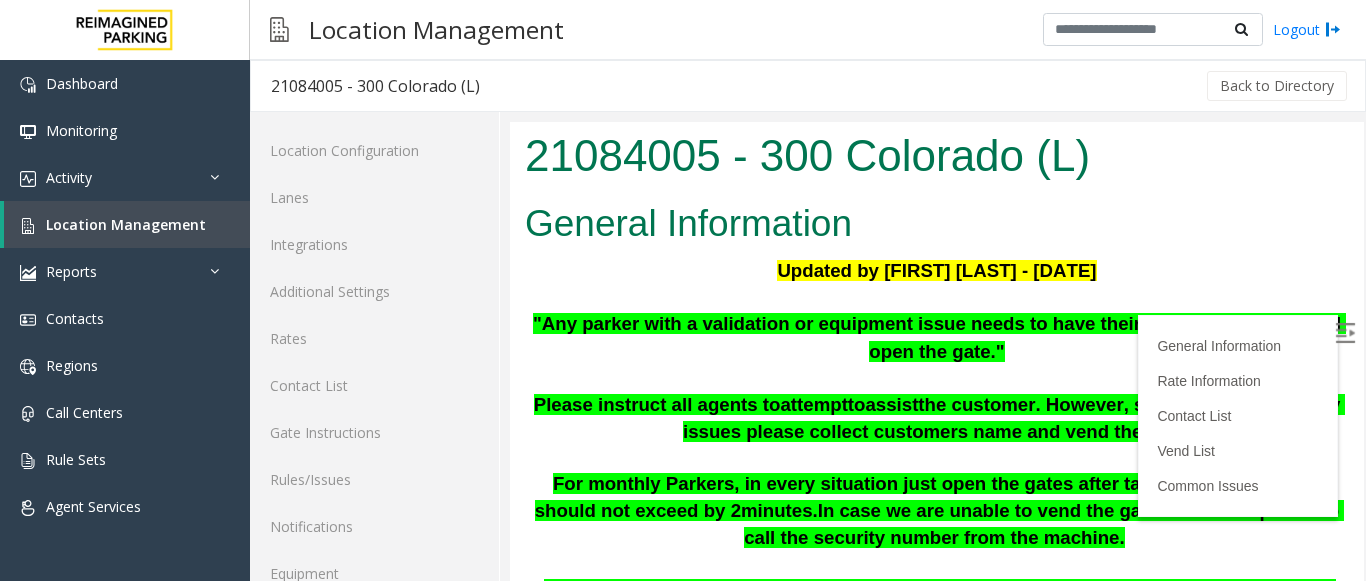 scroll, scrollTop: 396, scrollLeft: 0, axis: vertical 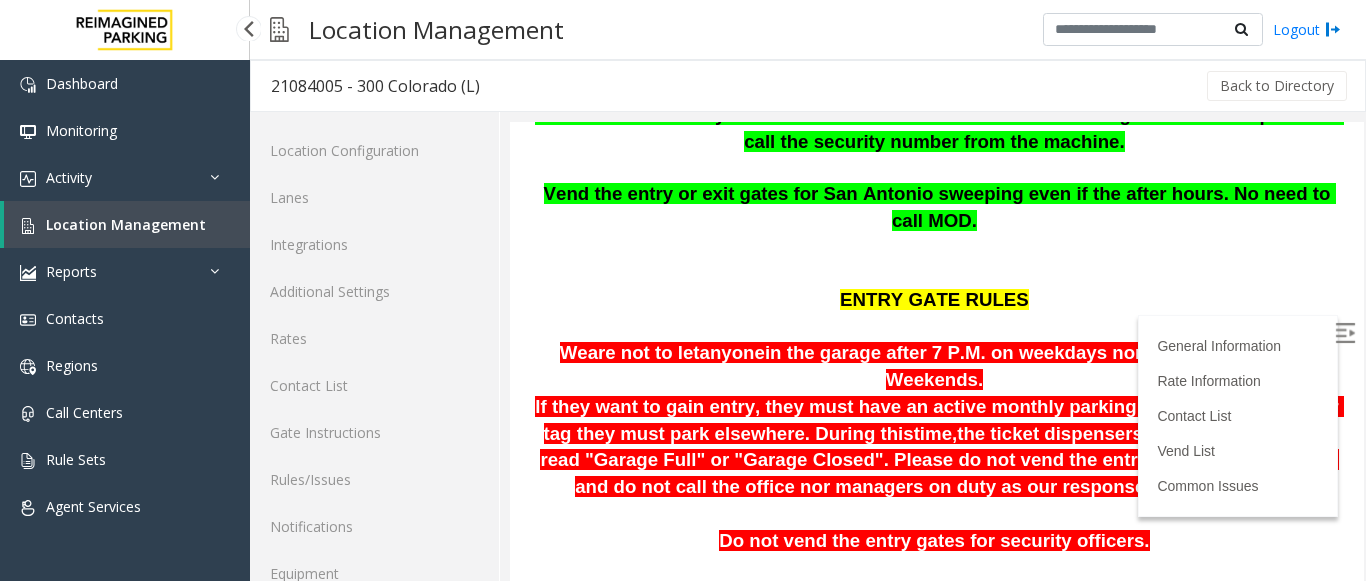click on "Location Management" at bounding box center (126, 224) 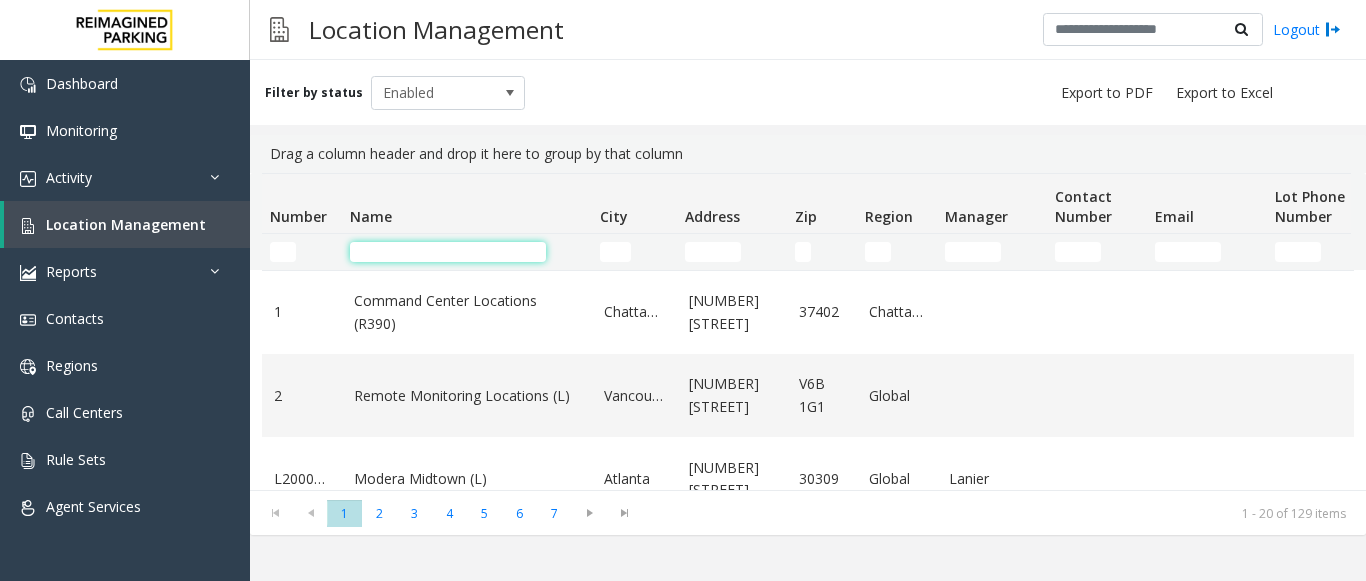 click 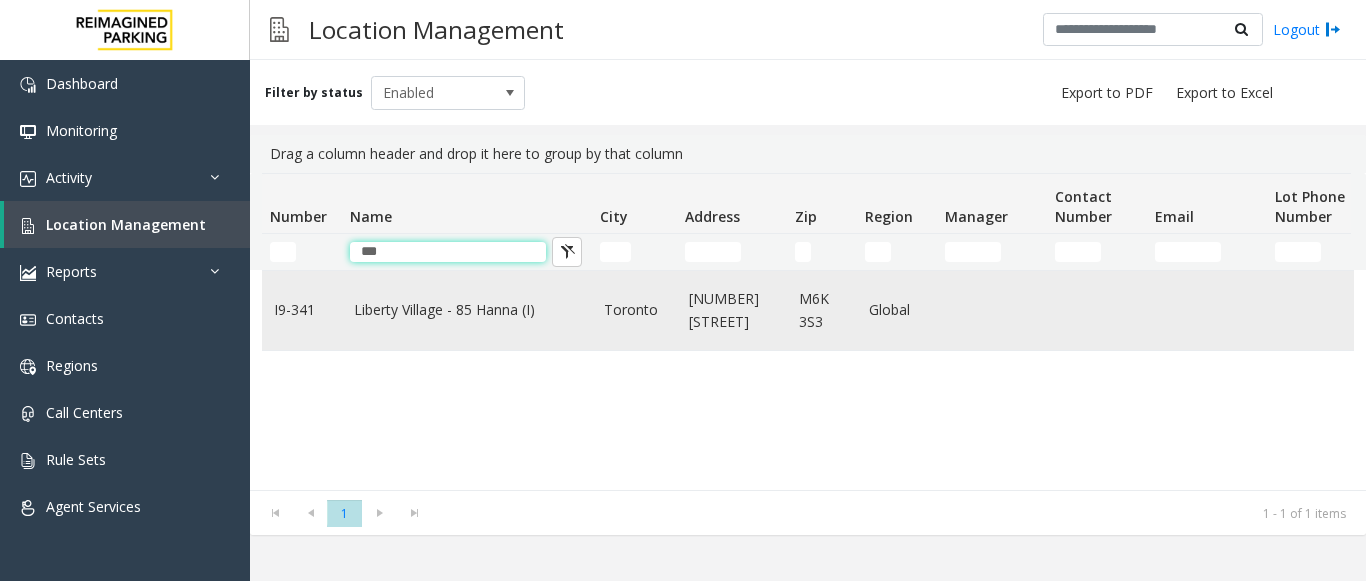type on "***" 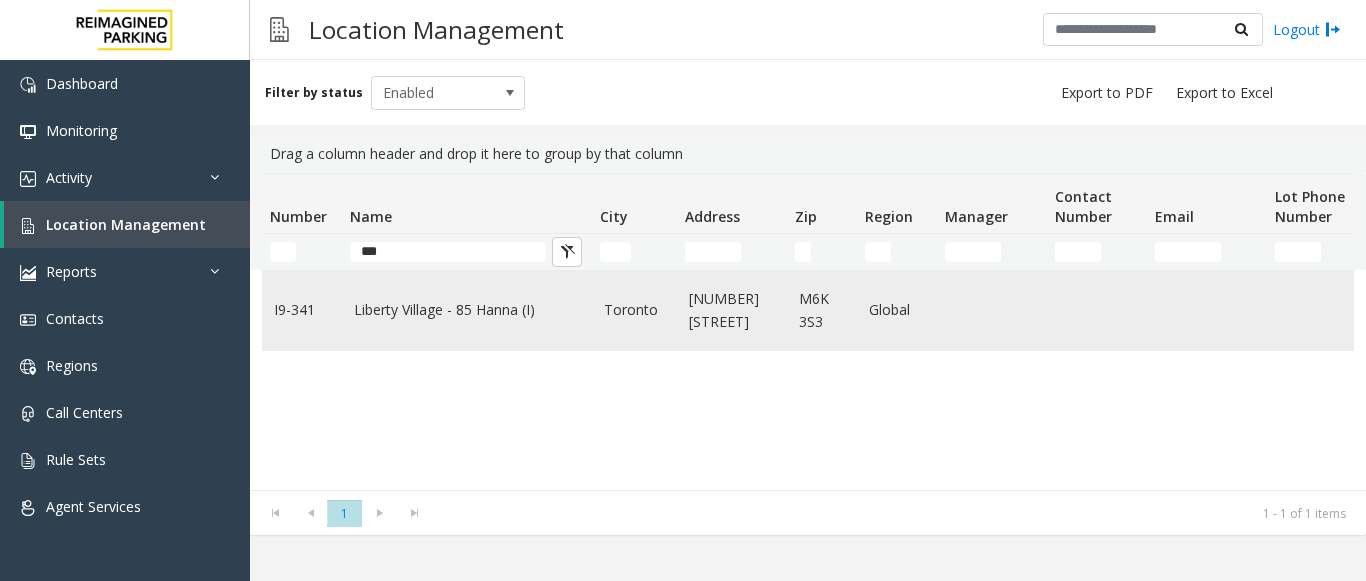 click on "Liberty Village - 85 Hanna (I)" 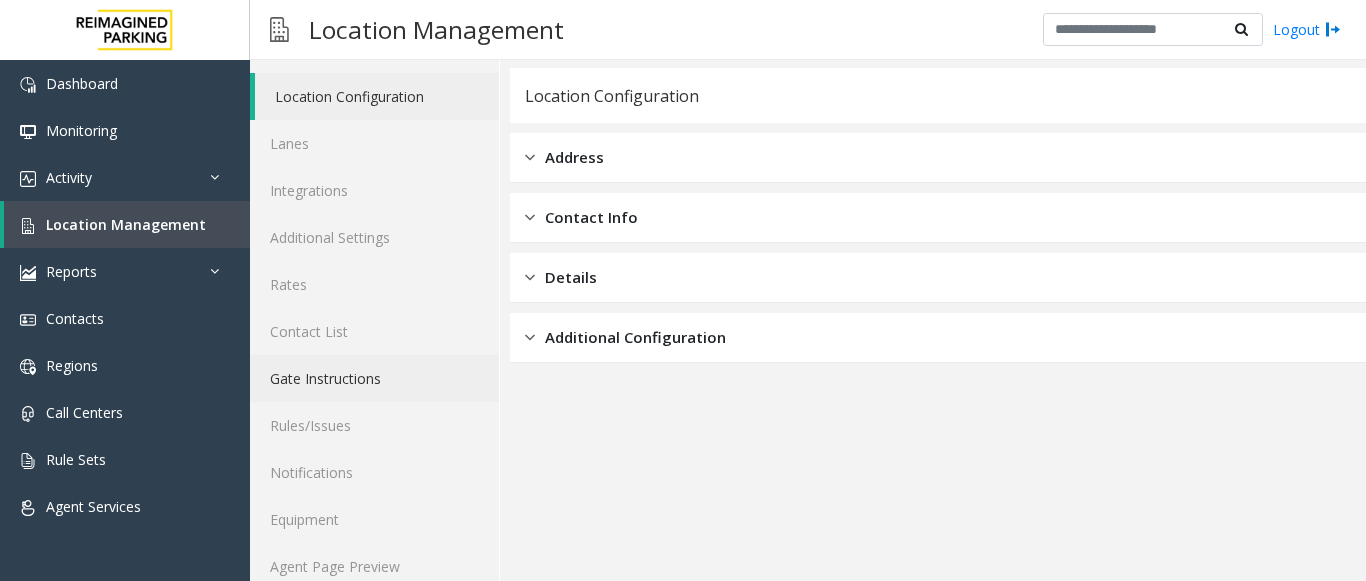 scroll, scrollTop: 78, scrollLeft: 0, axis: vertical 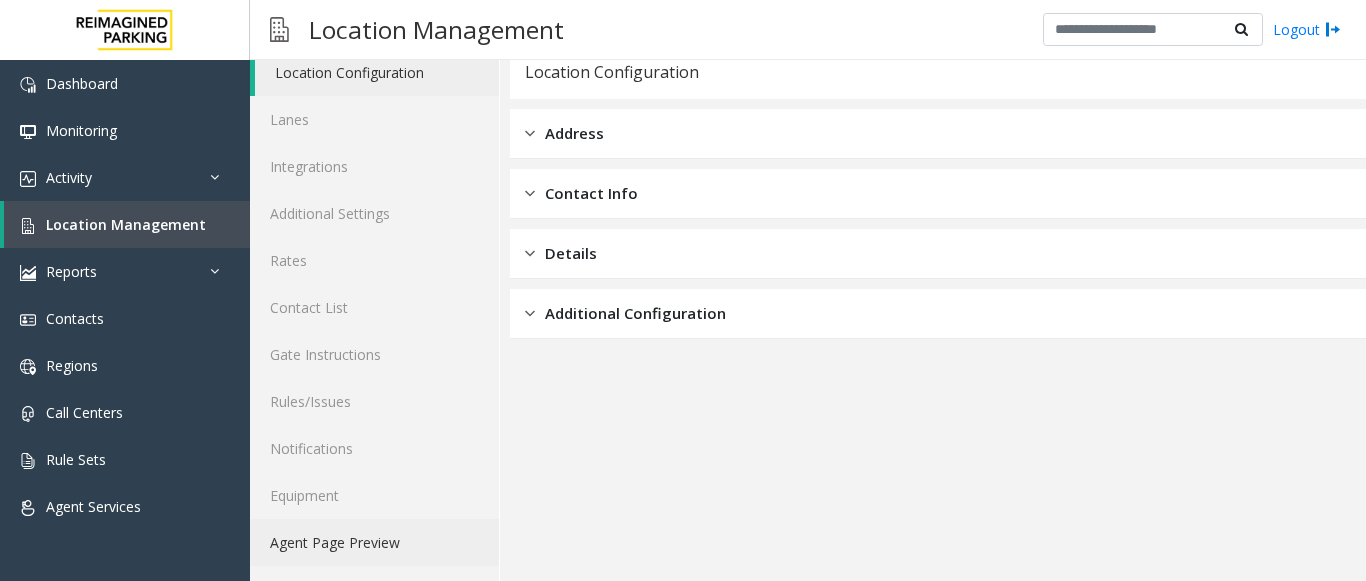 click on "Agent Page Preview" 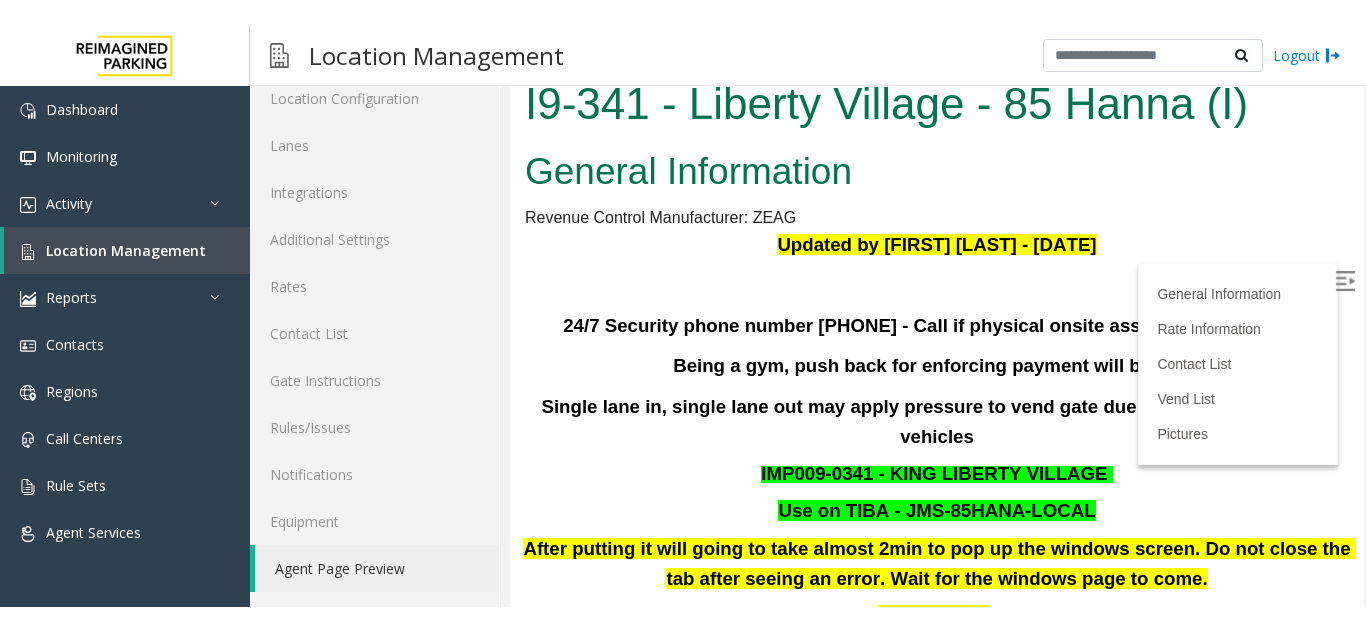 scroll, scrollTop: 0, scrollLeft: 0, axis: both 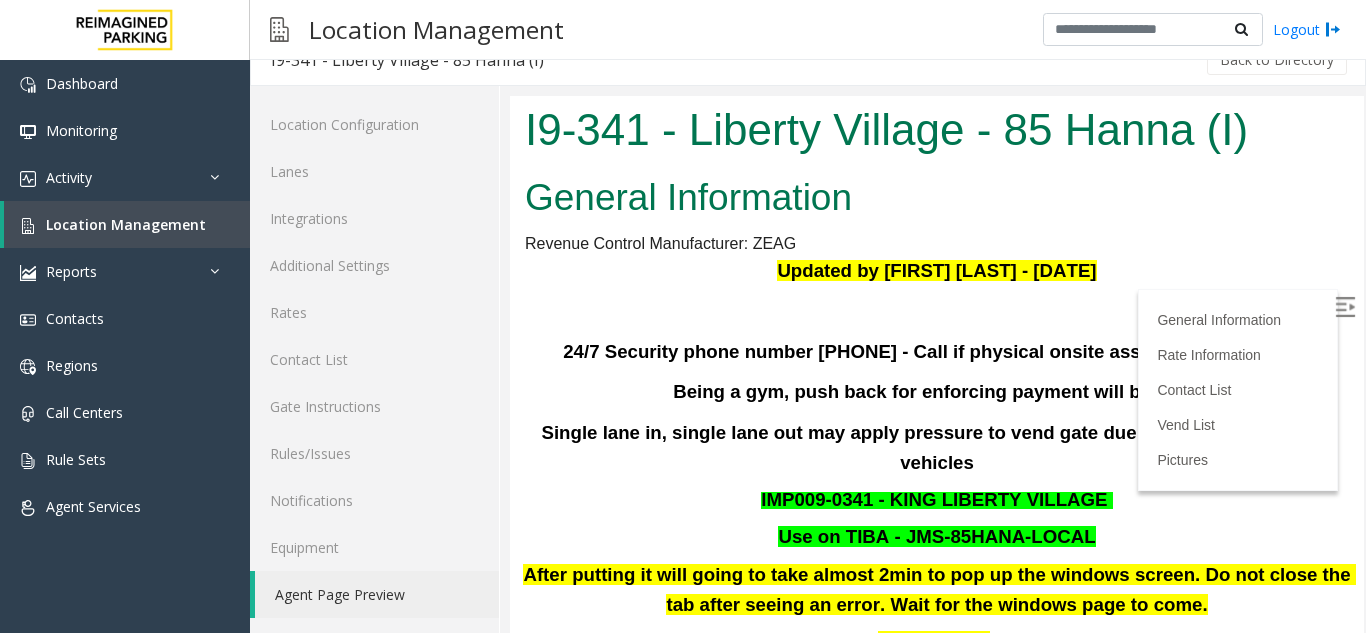 click at bounding box center (1345, 307) 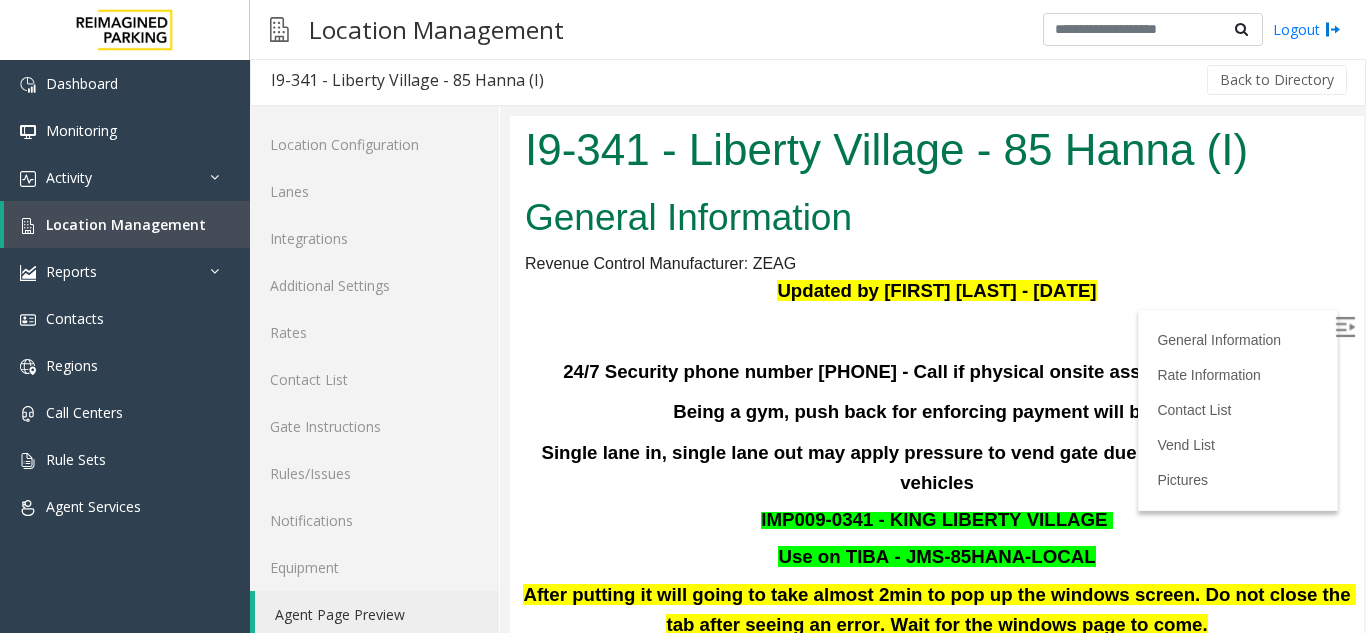 scroll, scrollTop: 0, scrollLeft: 0, axis: both 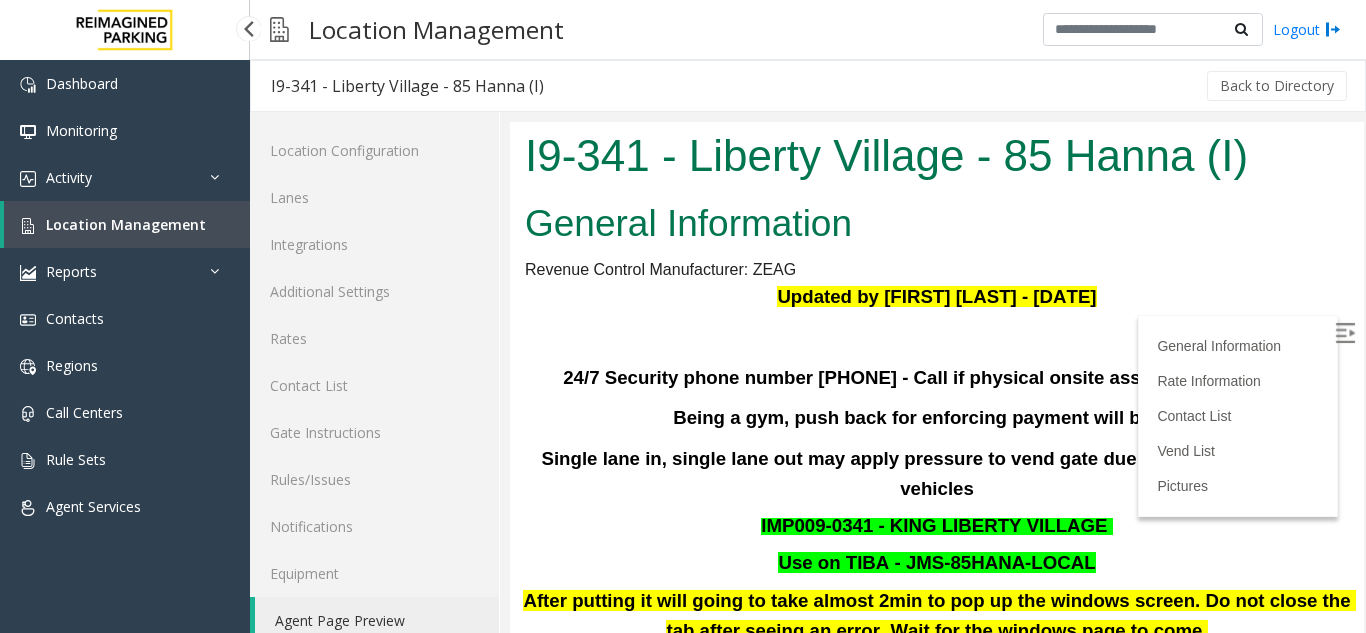 click on "Location Management" at bounding box center [126, 224] 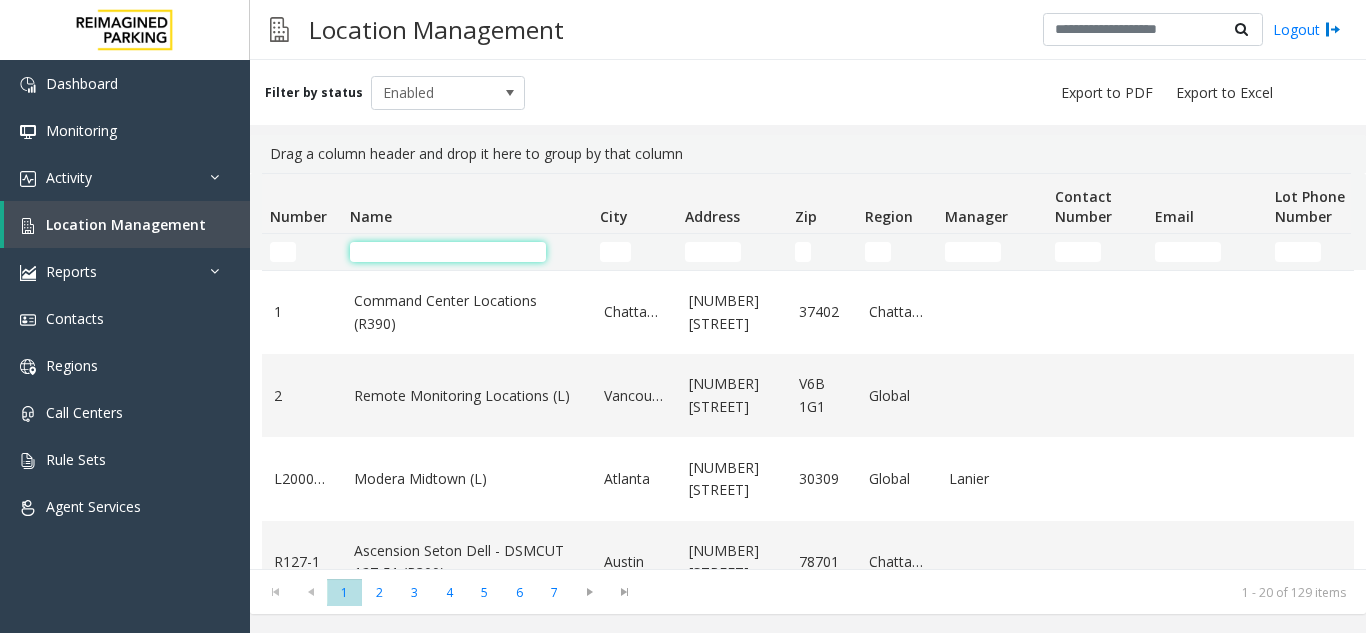 click 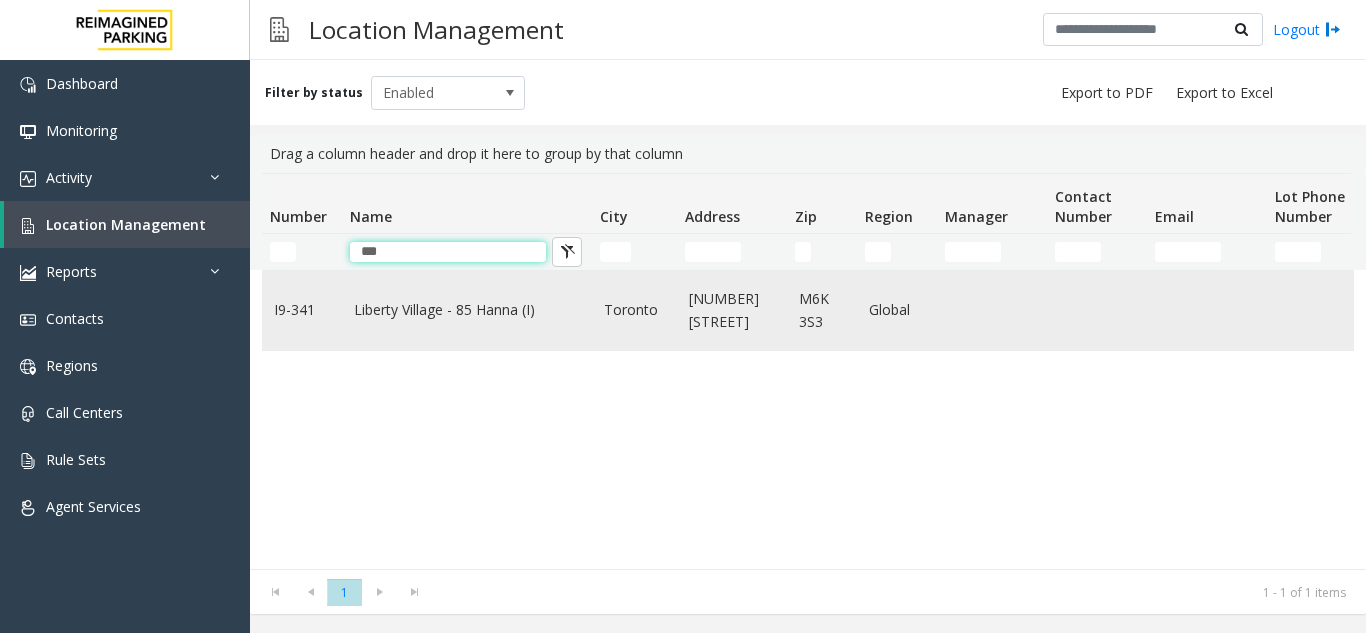 type on "***" 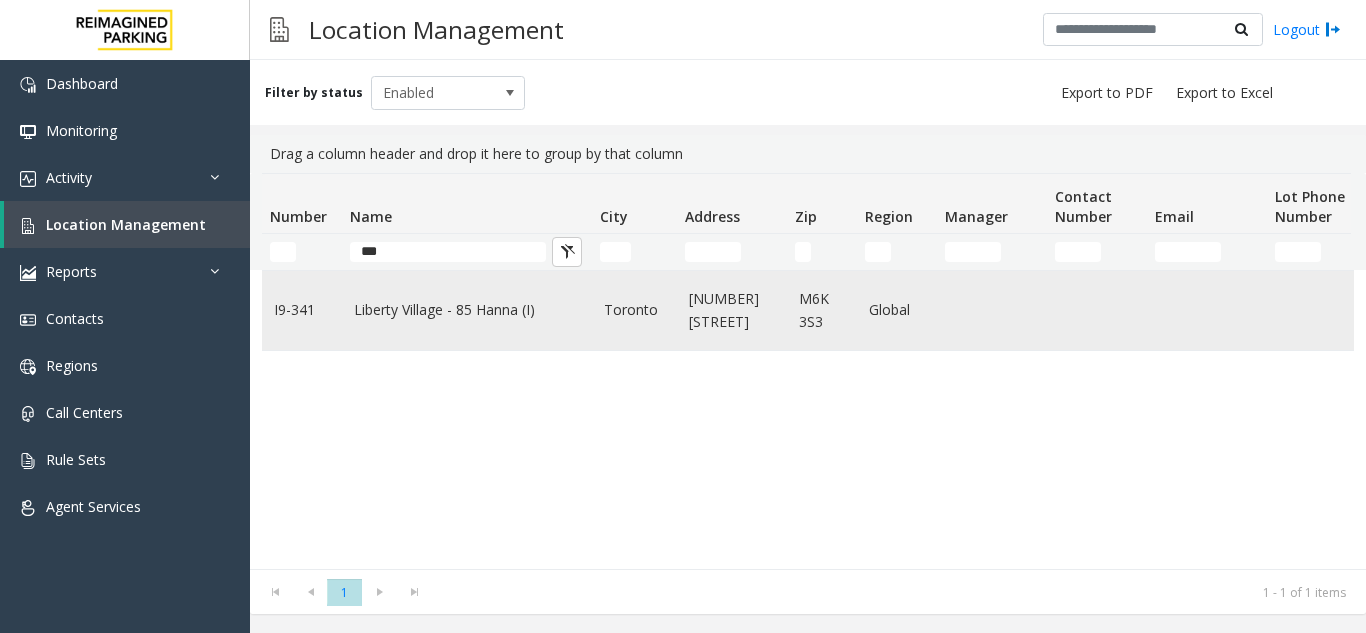 click on "Liberty Village - 85 Hanna (I)" 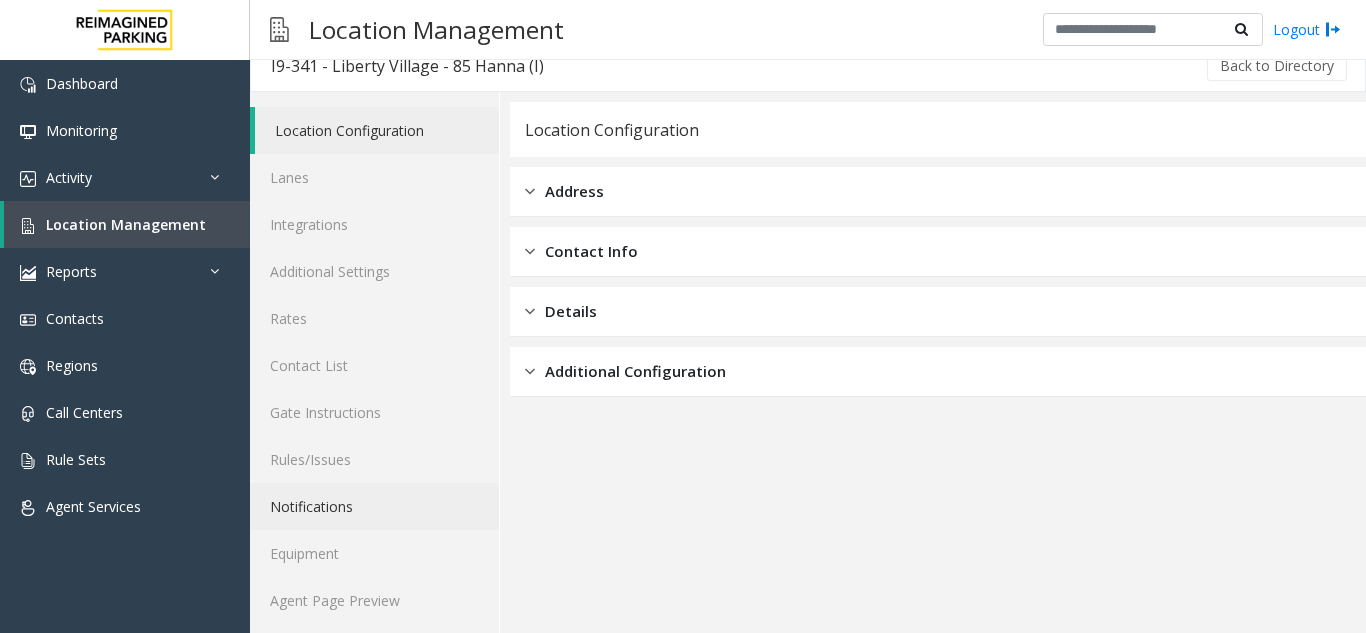 scroll, scrollTop: 26, scrollLeft: 0, axis: vertical 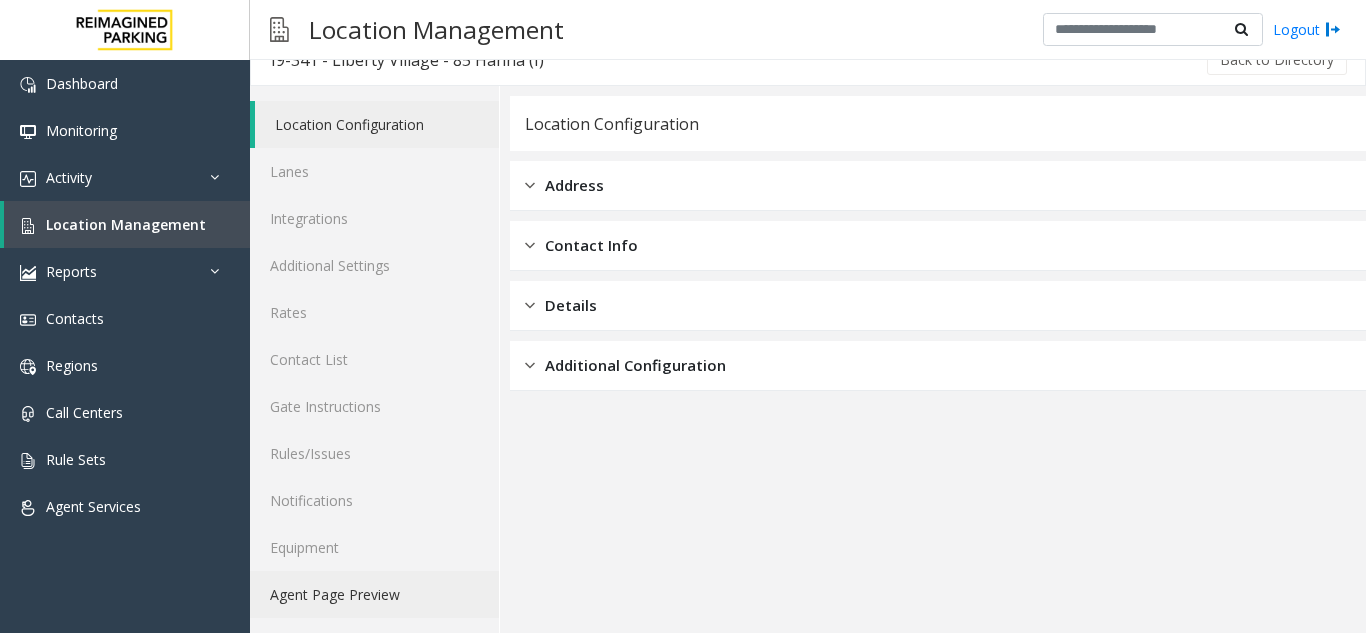 click on "Agent Page Preview" 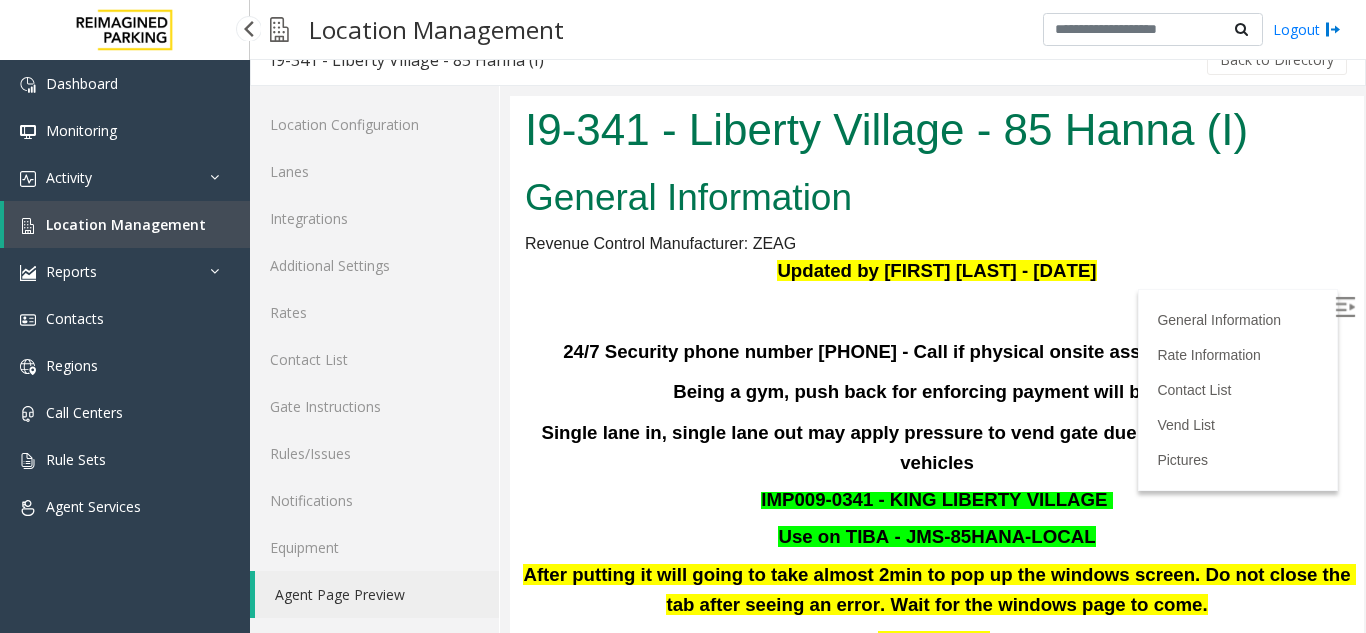 scroll, scrollTop: 0, scrollLeft: 0, axis: both 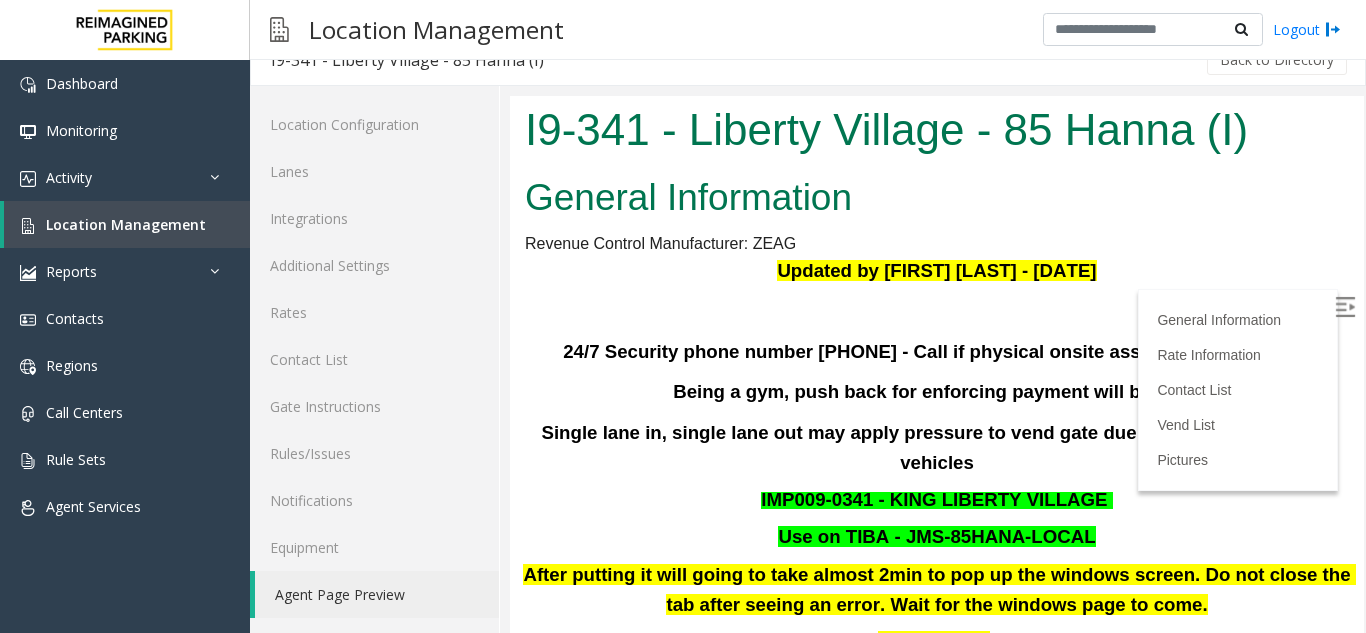 click on "Updated by Pranav Babbar - 28th Jan 2025" at bounding box center (937, 271) 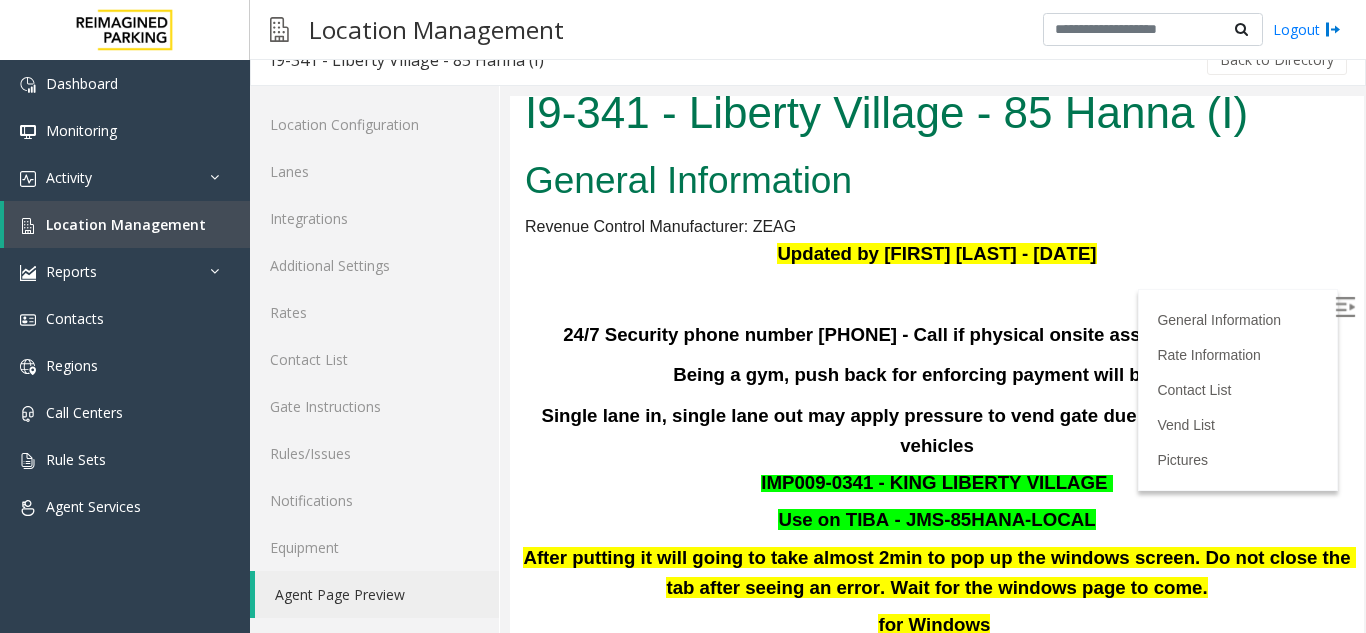 scroll, scrollTop: 0, scrollLeft: 0, axis: both 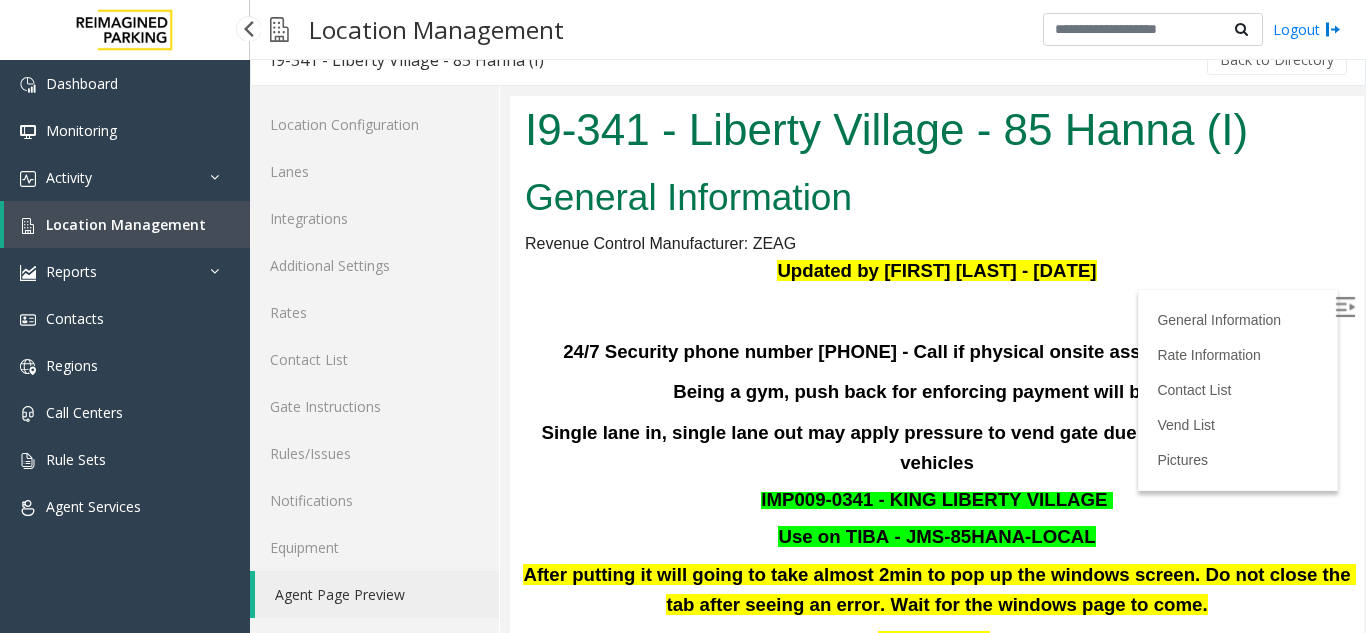 click on "Location Management" at bounding box center (127, 224) 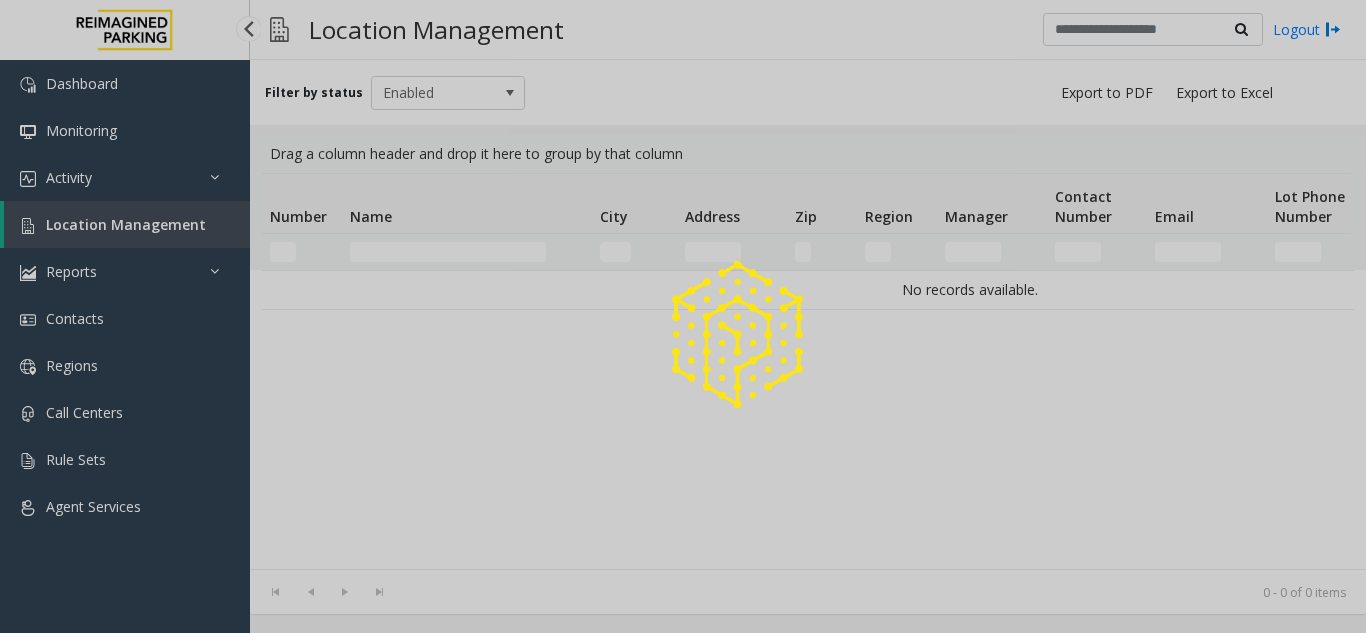 scroll, scrollTop: 0, scrollLeft: 0, axis: both 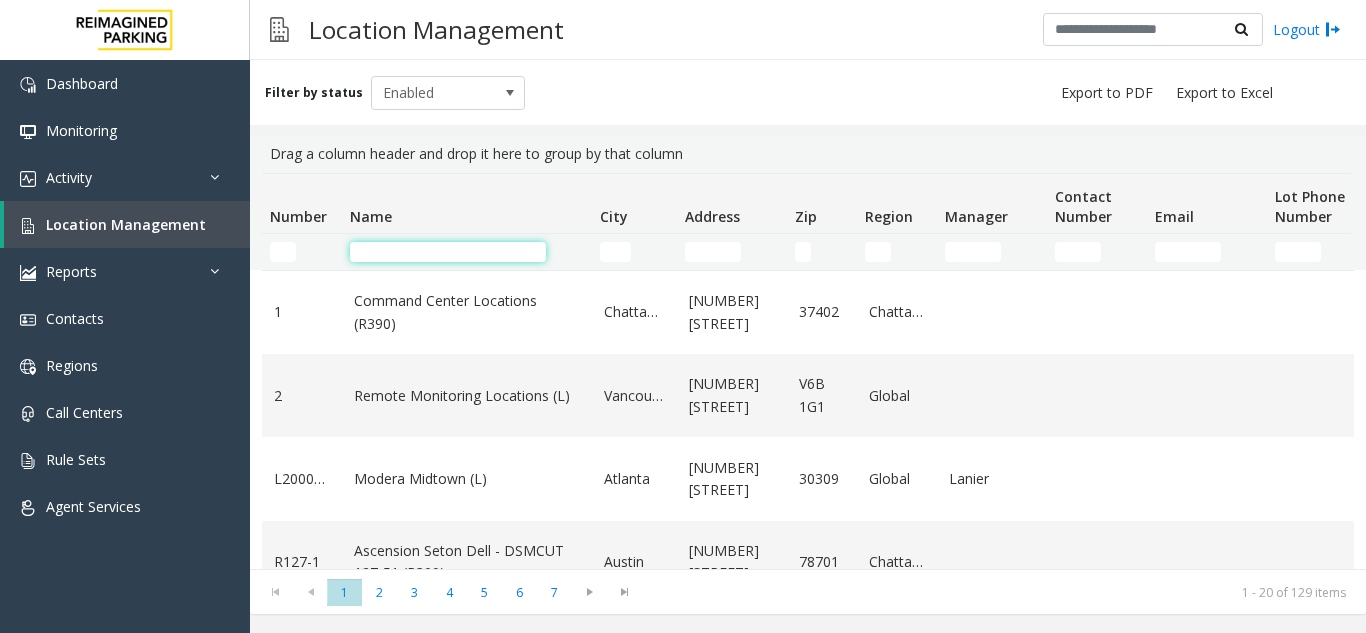 click 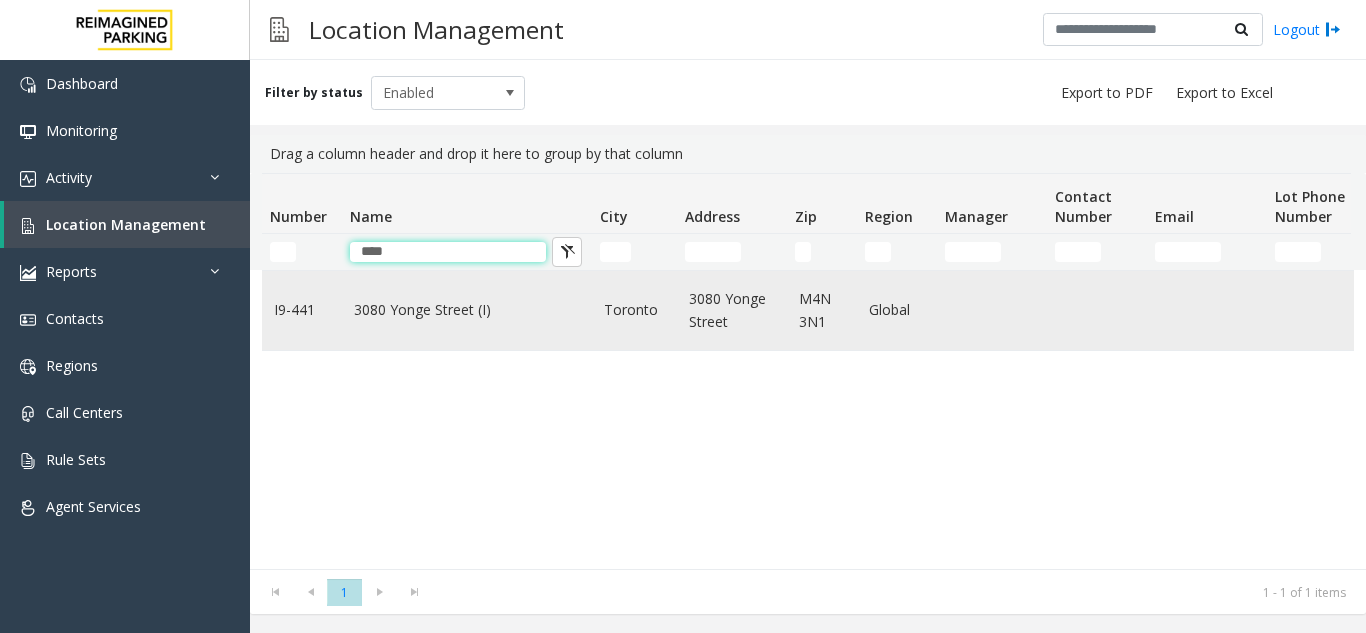 type on "****" 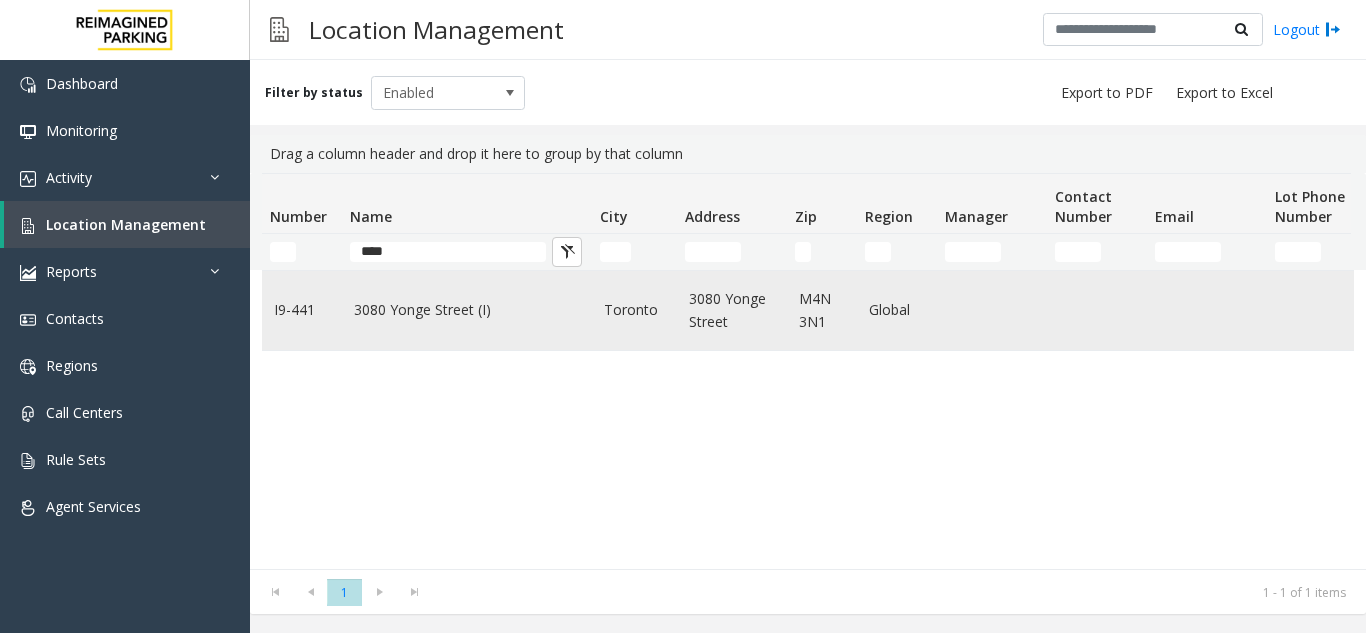 click on "3080 Yonge Street (I)" 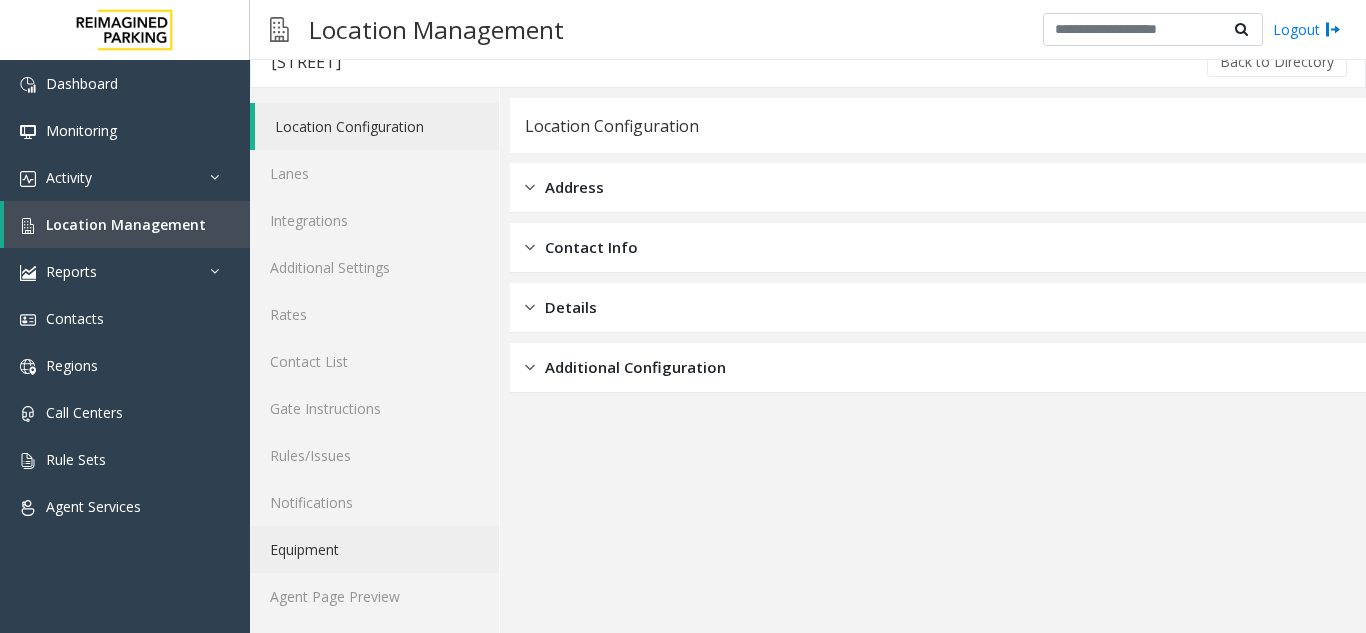 scroll, scrollTop: 26, scrollLeft: 0, axis: vertical 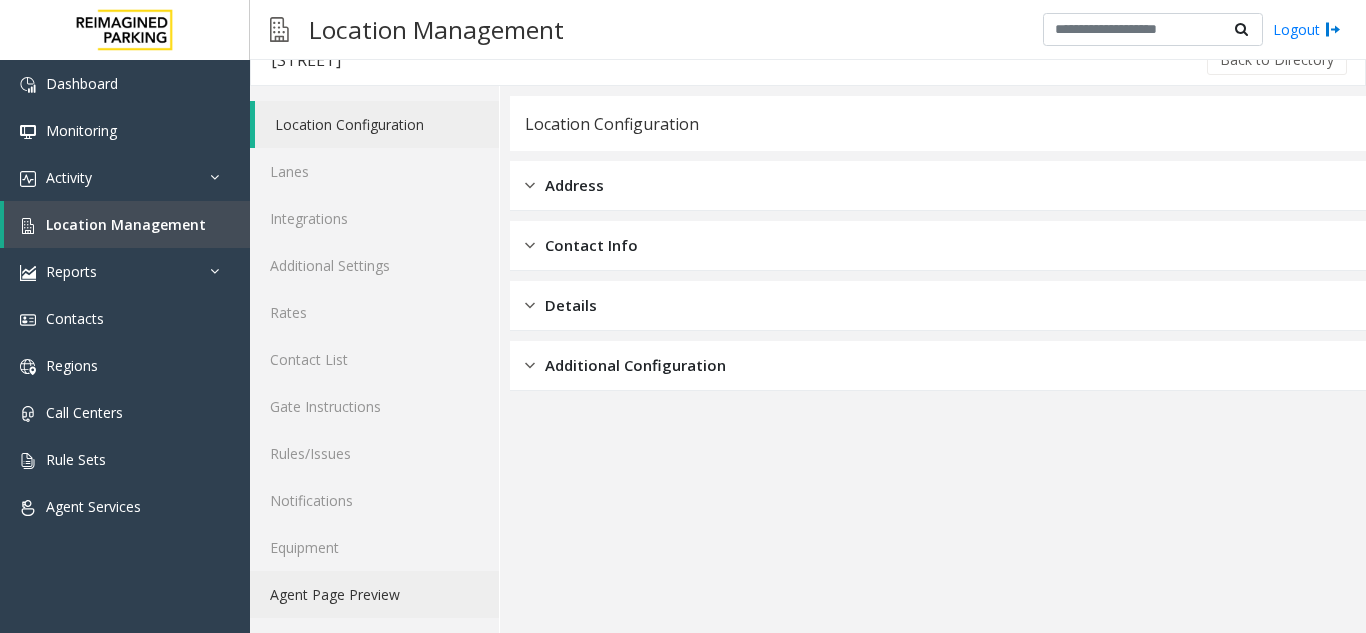 click on "Agent Page Preview" 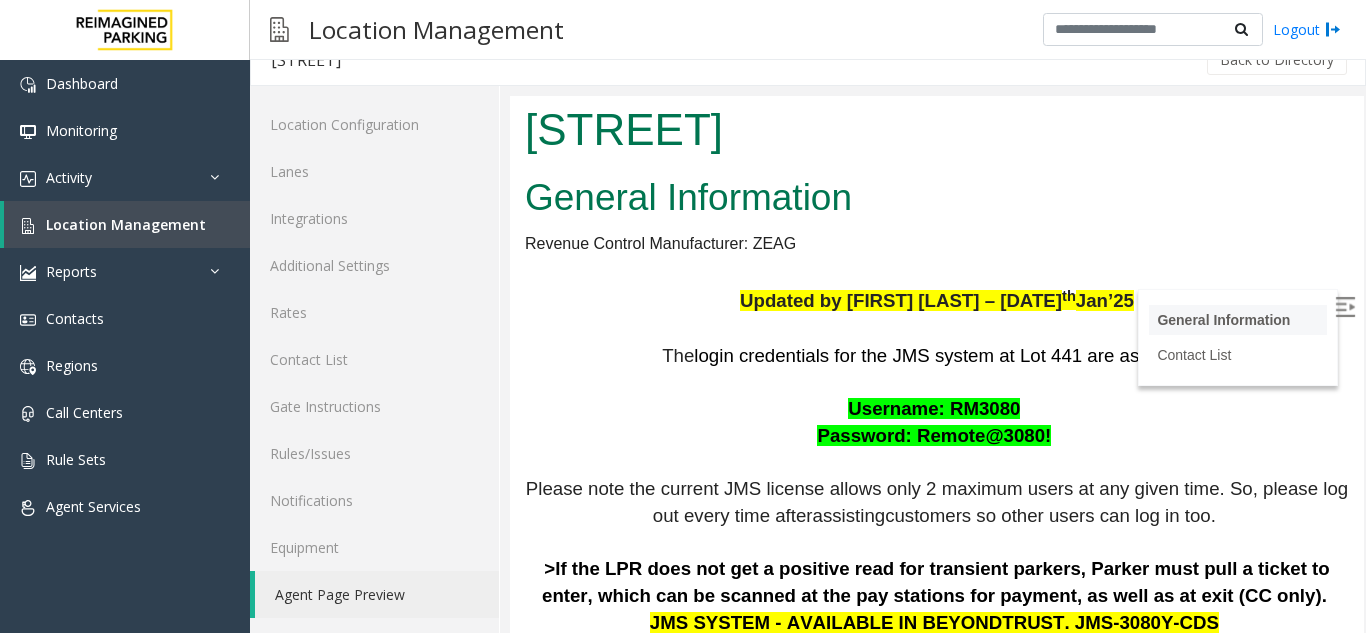 scroll, scrollTop: 0, scrollLeft: 0, axis: both 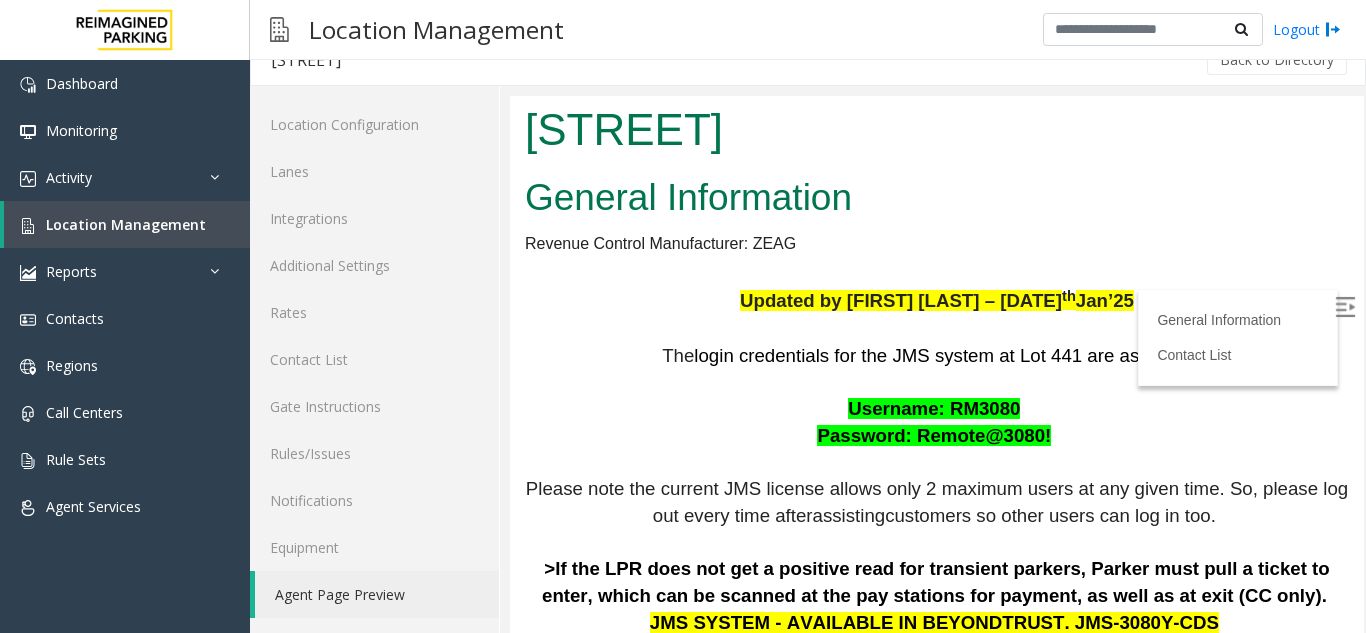 click at bounding box center [1345, 307] 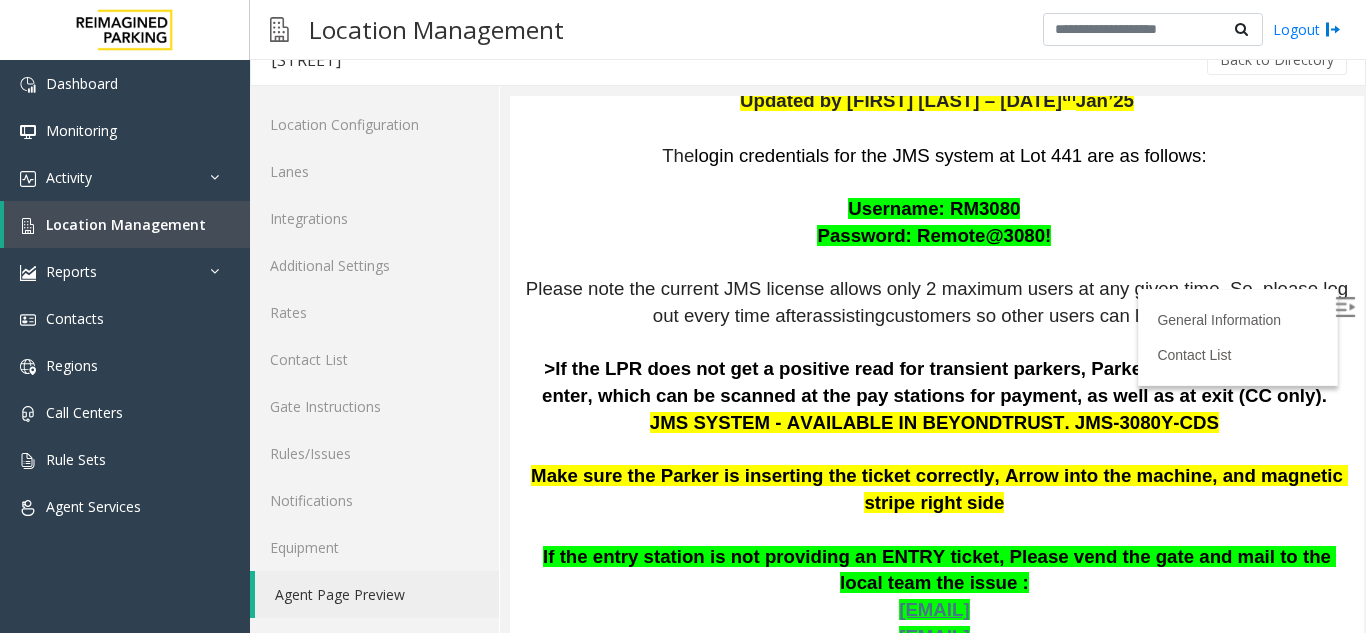 scroll, scrollTop: 300, scrollLeft: 0, axis: vertical 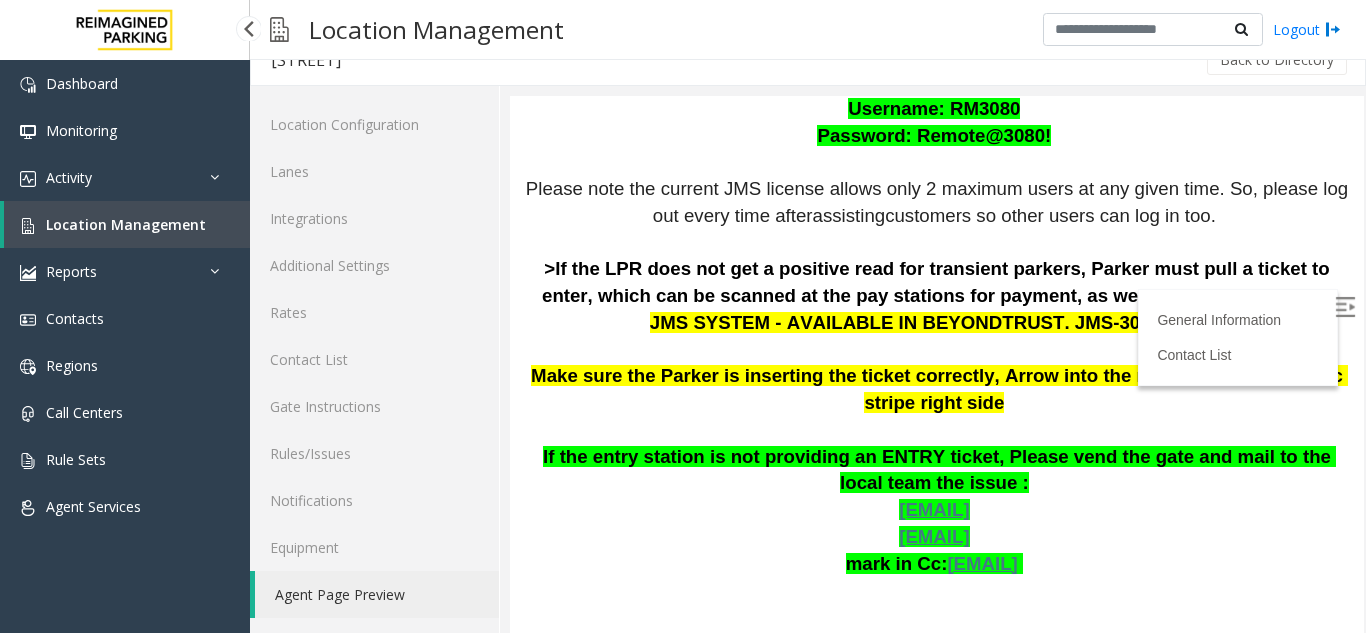 click on "Location Management" at bounding box center (126, 224) 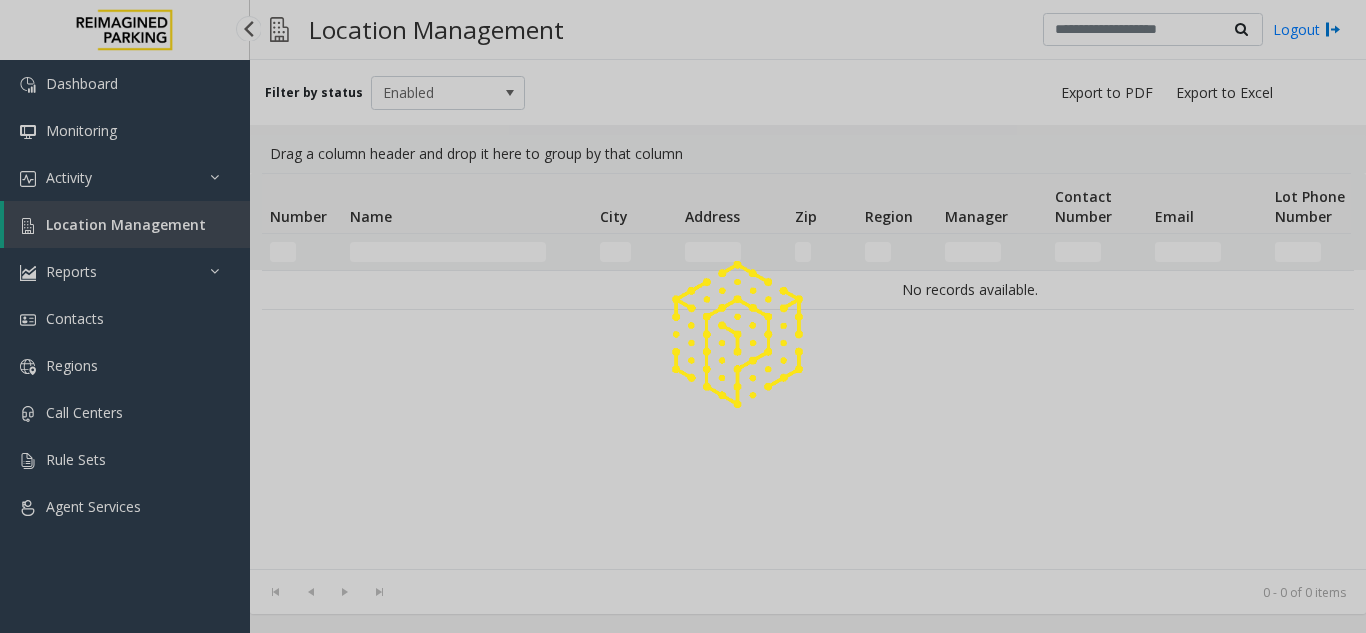 scroll, scrollTop: 0, scrollLeft: 0, axis: both 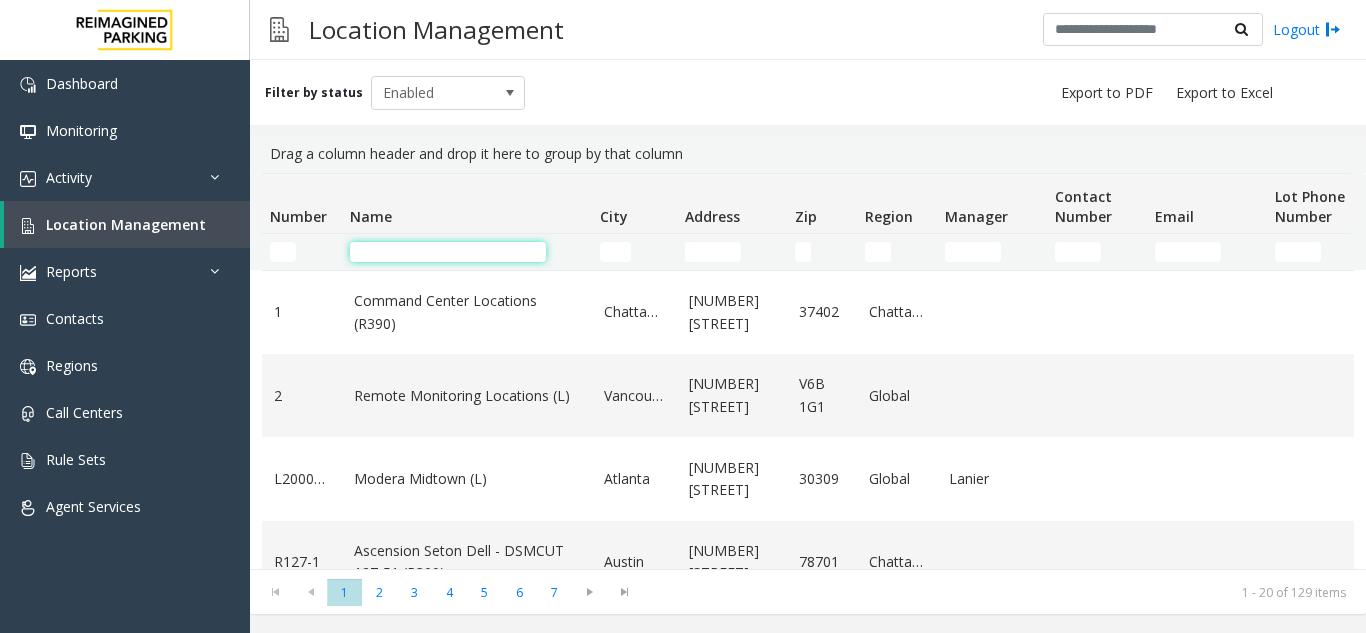 click 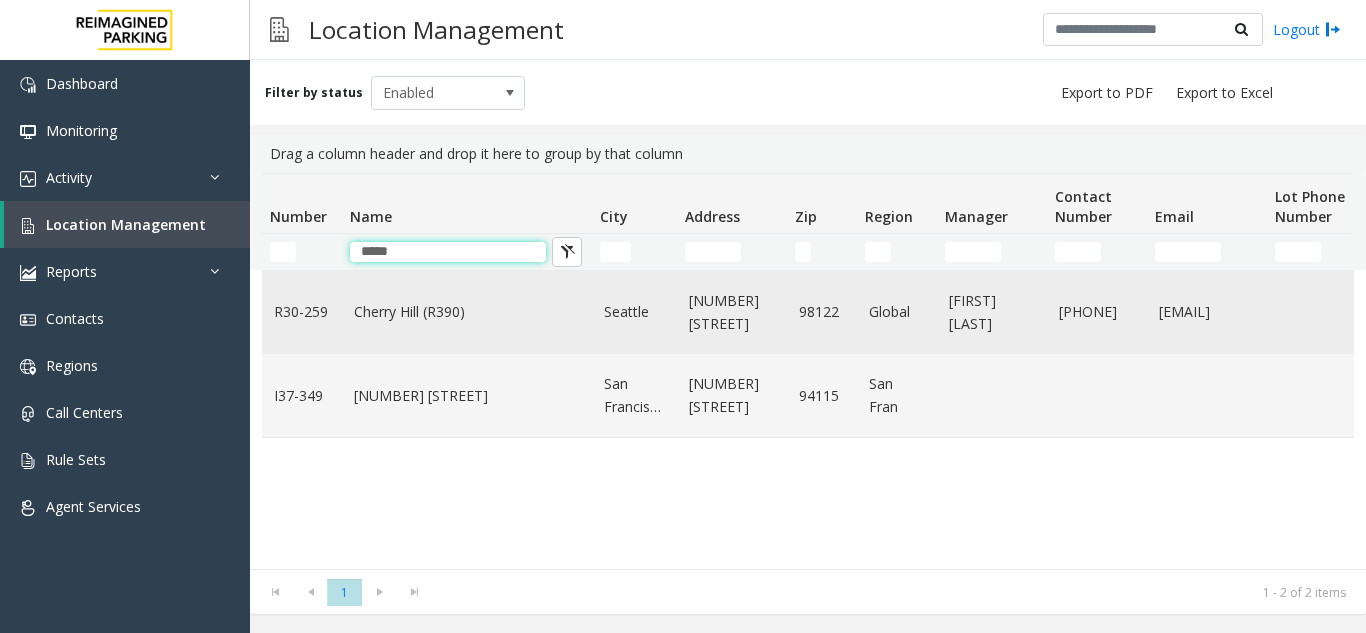 type on "*****" 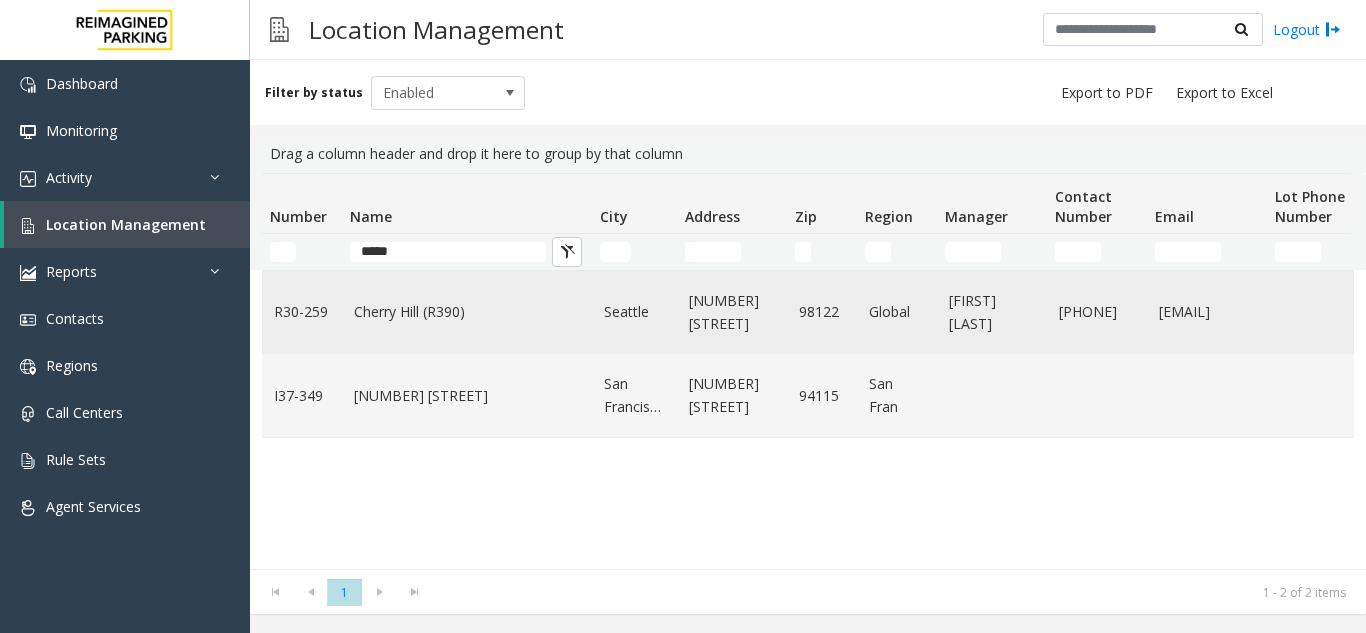 click on "Cherry Hill (R390)" 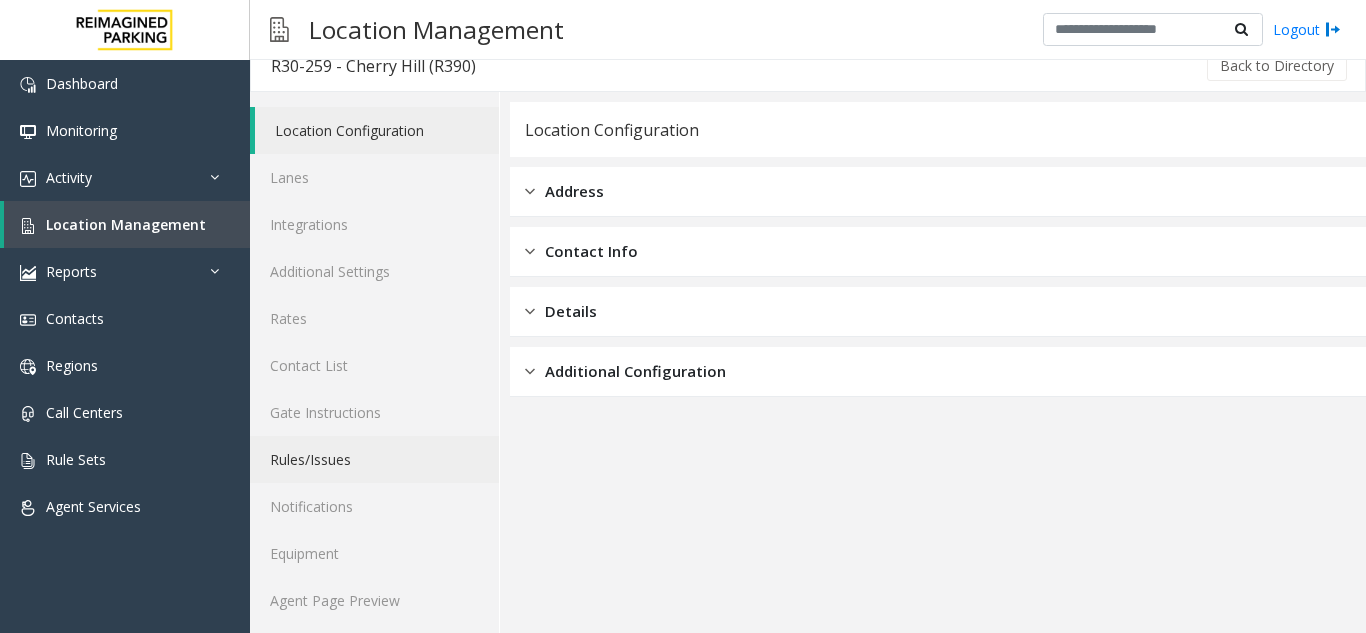 scroll, scrollTop: 26, scrollLeft: 0, axis: vertical 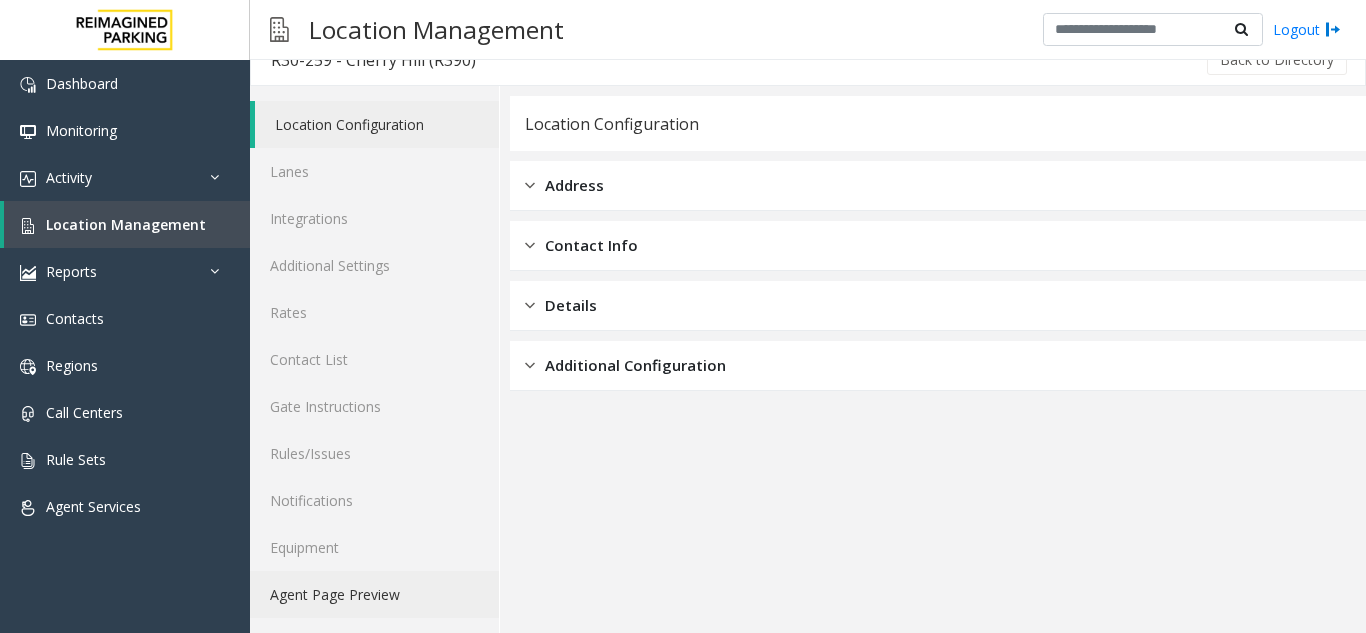 click on "Agent Page Preview" 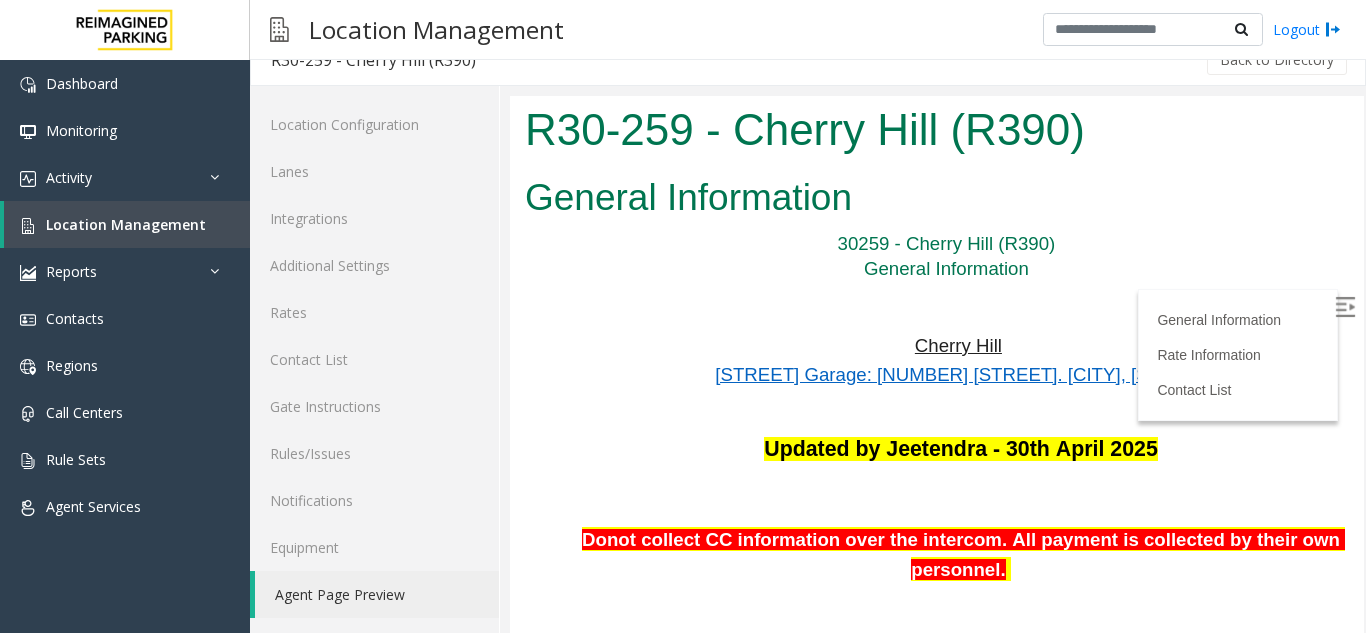 scroll, scrollTop: 0, scrollLeft: 0, axis: both 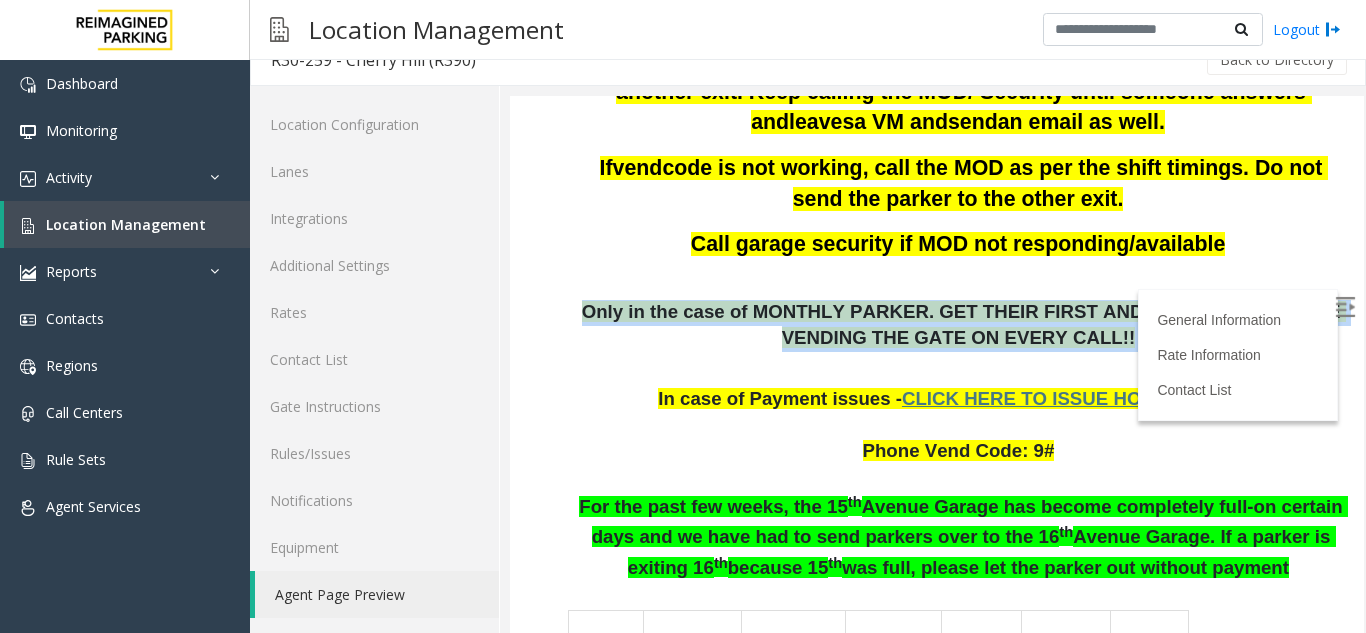 drag, startPoint x: 579, startPoint y: 314, endPoint x: 1280, endPoint y: 339, distance: 701.4457 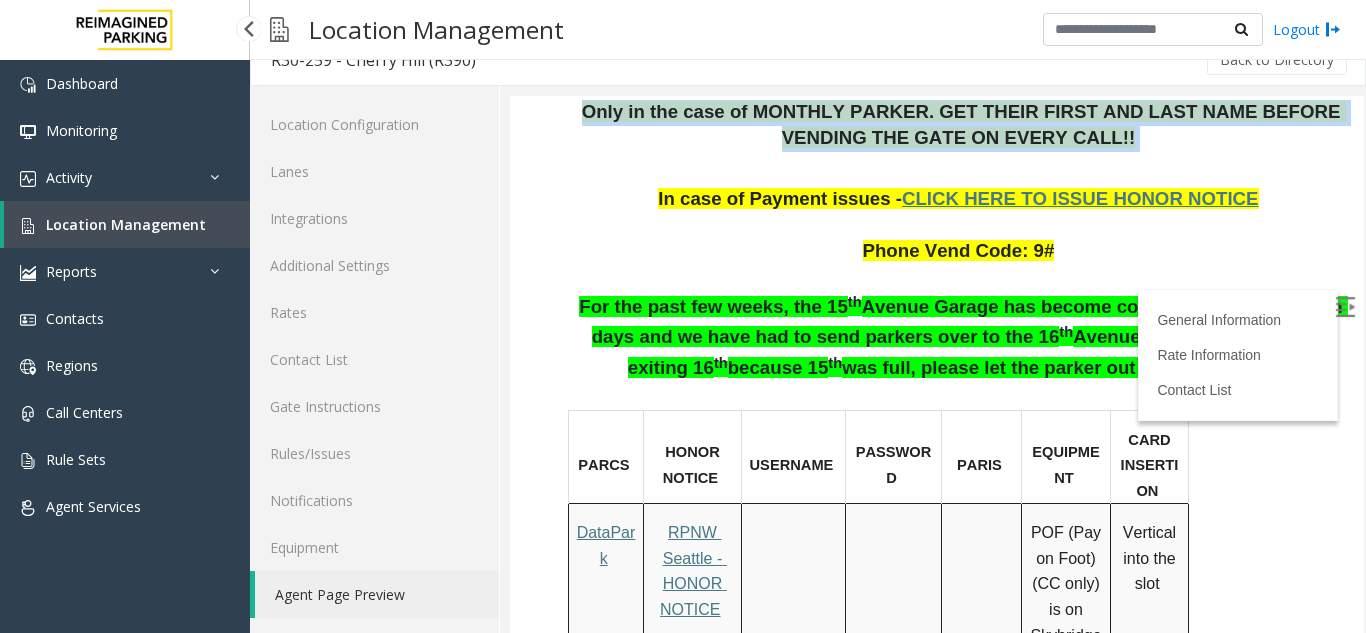 scroll, scrollTop: 700, scrollLeft: 0, axis: vertical 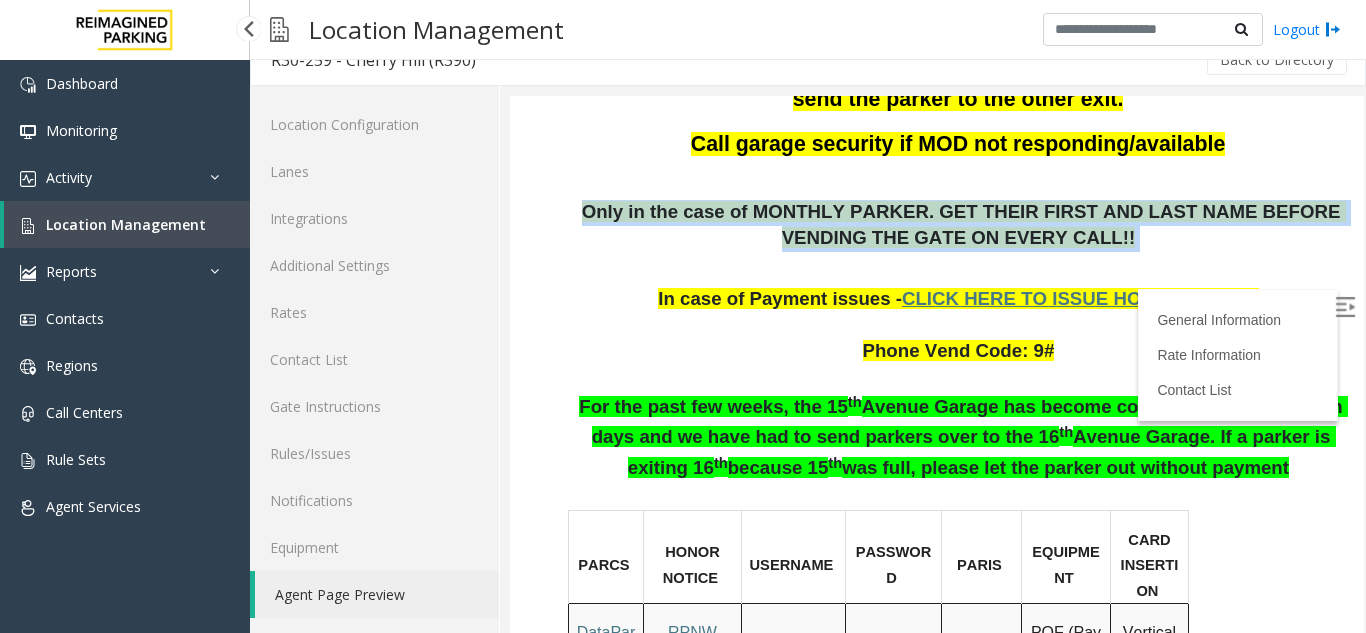 click on "Only in the case of MONTHLY PARKER. GET THEIR FIRST AND LAST NAME BEFORE VENDING THE GATE ON EVERY CALL!!" at bounding box center (964, 224) 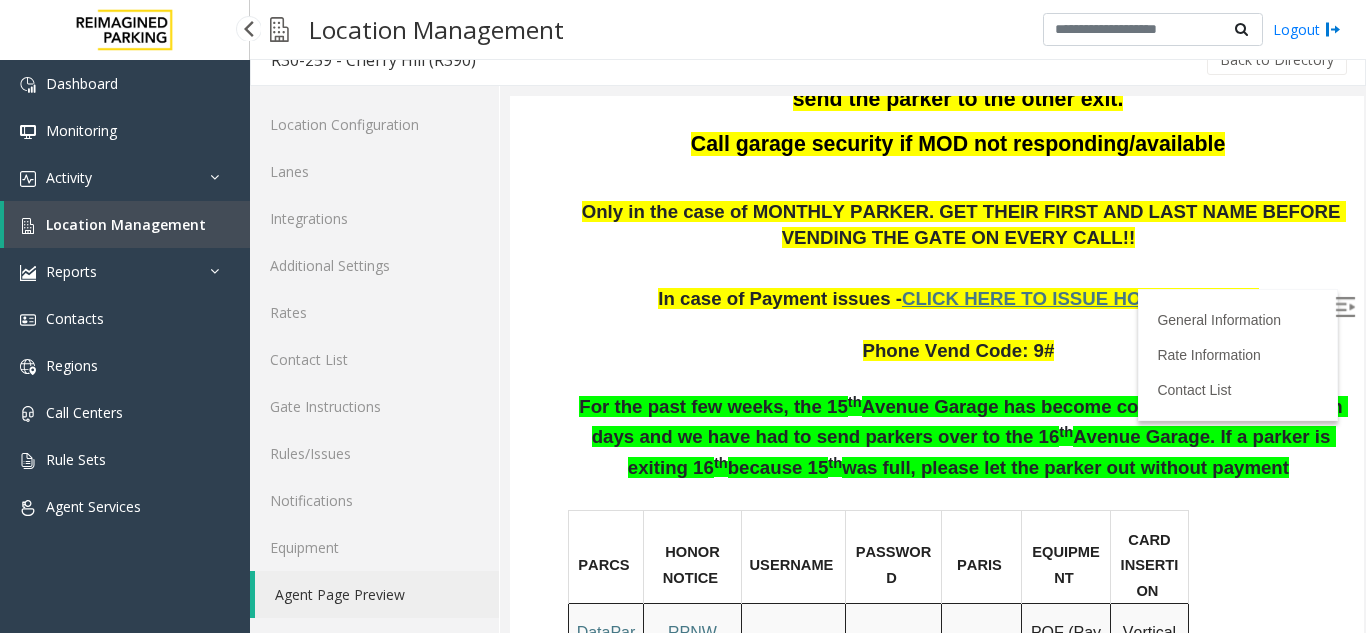 click on "Location Management" at bounding box center (126, 224) 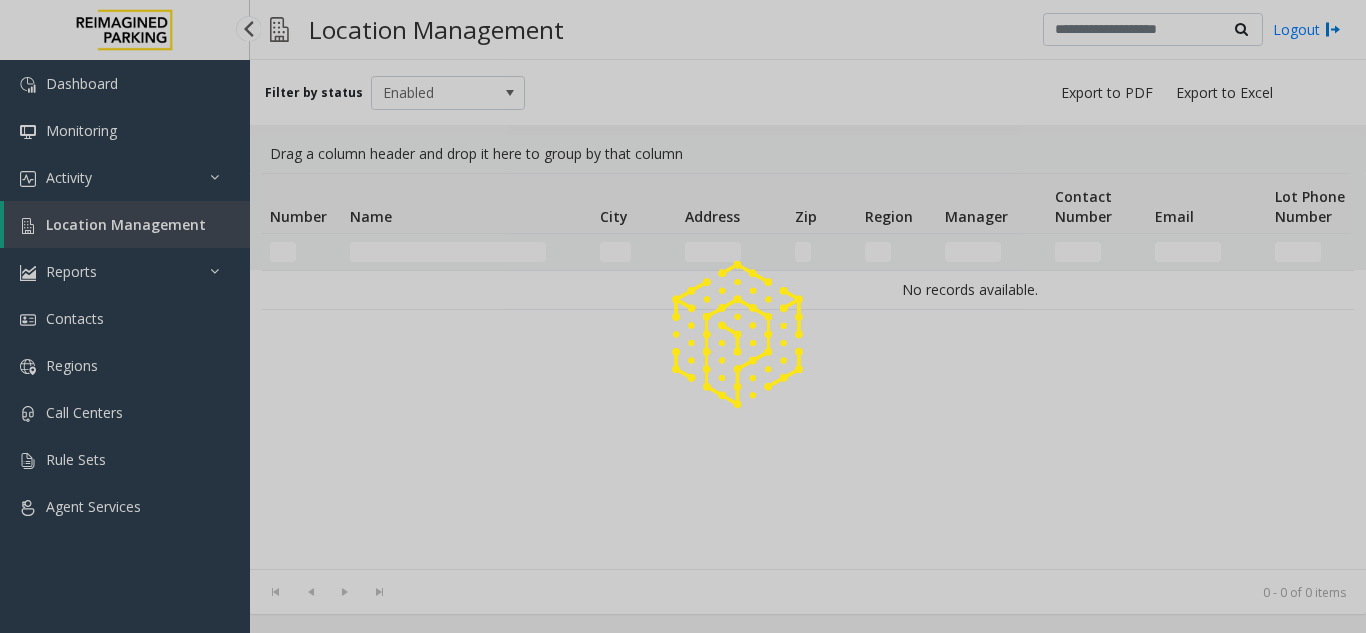 scroll, scrollTop: 0, scrollLeft: 0, axis: both 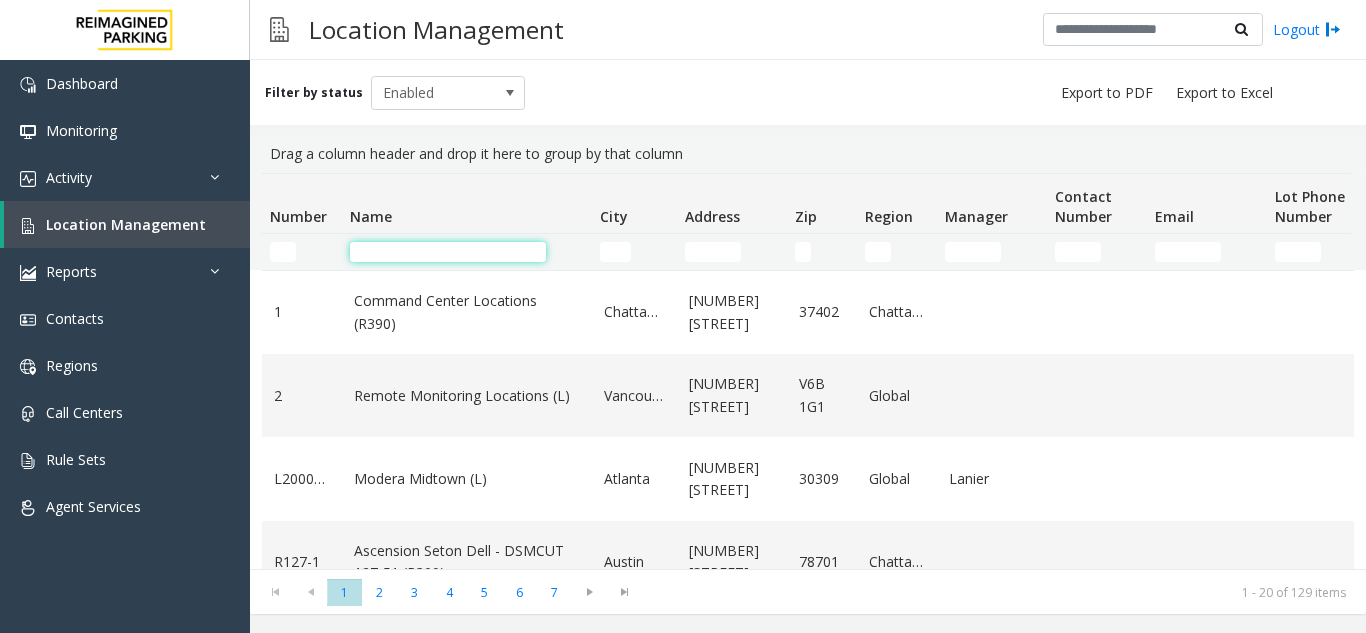 click 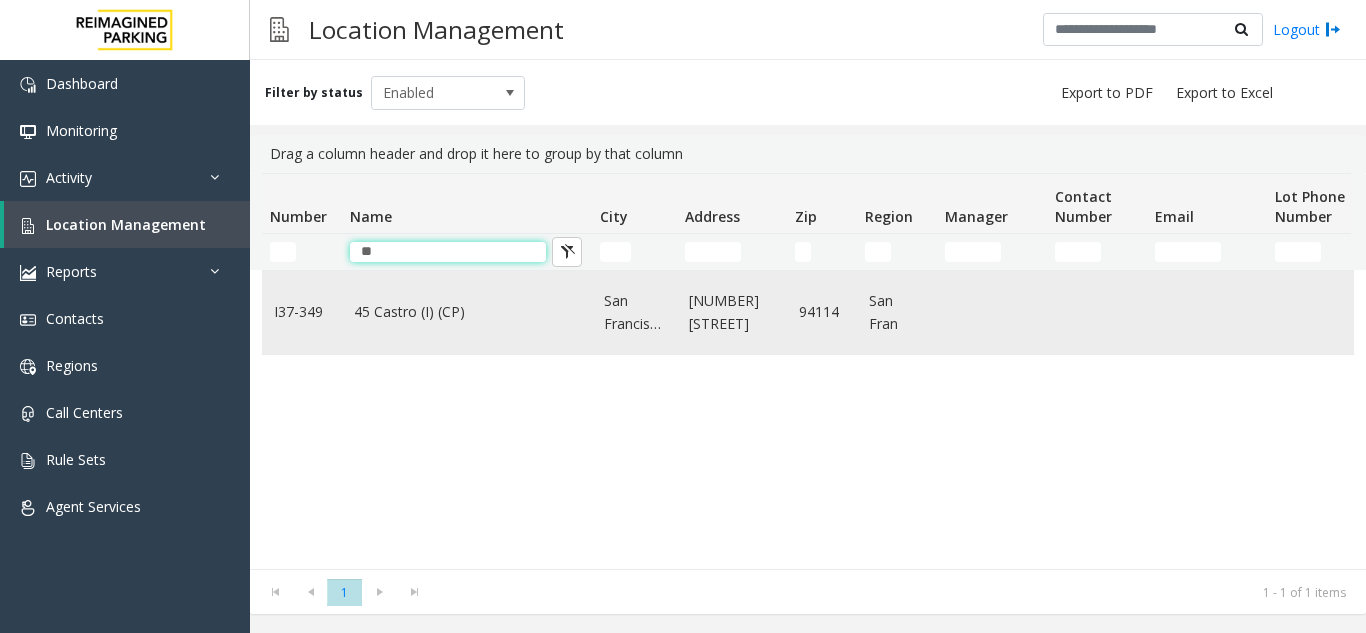 type on "**" 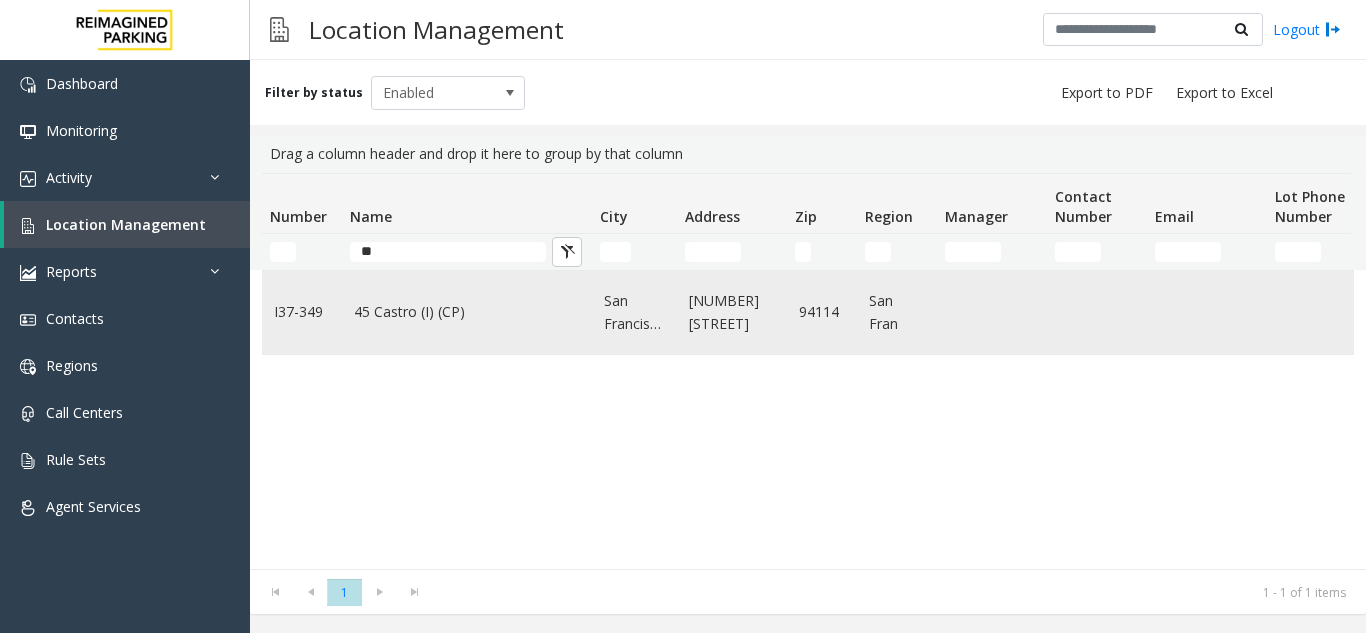 click on "45 Castro (I) (CP)" 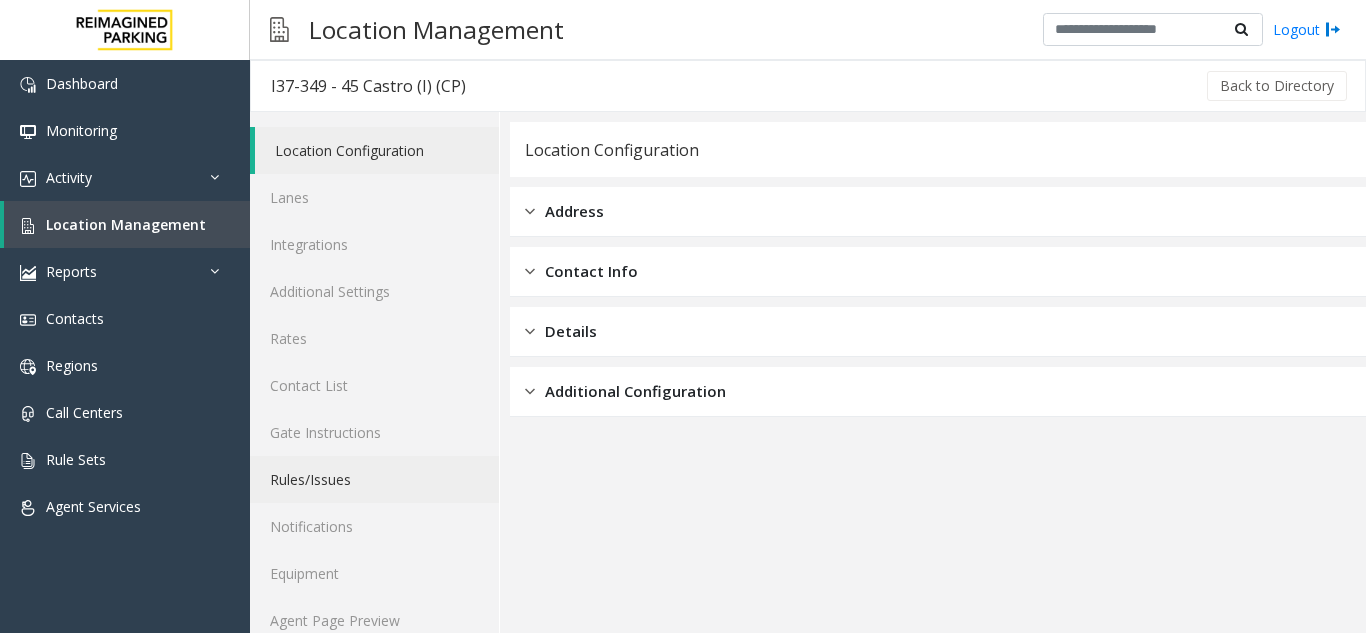 scroll, scrollTop: 26, scrollLeft: 0, axis: vertical 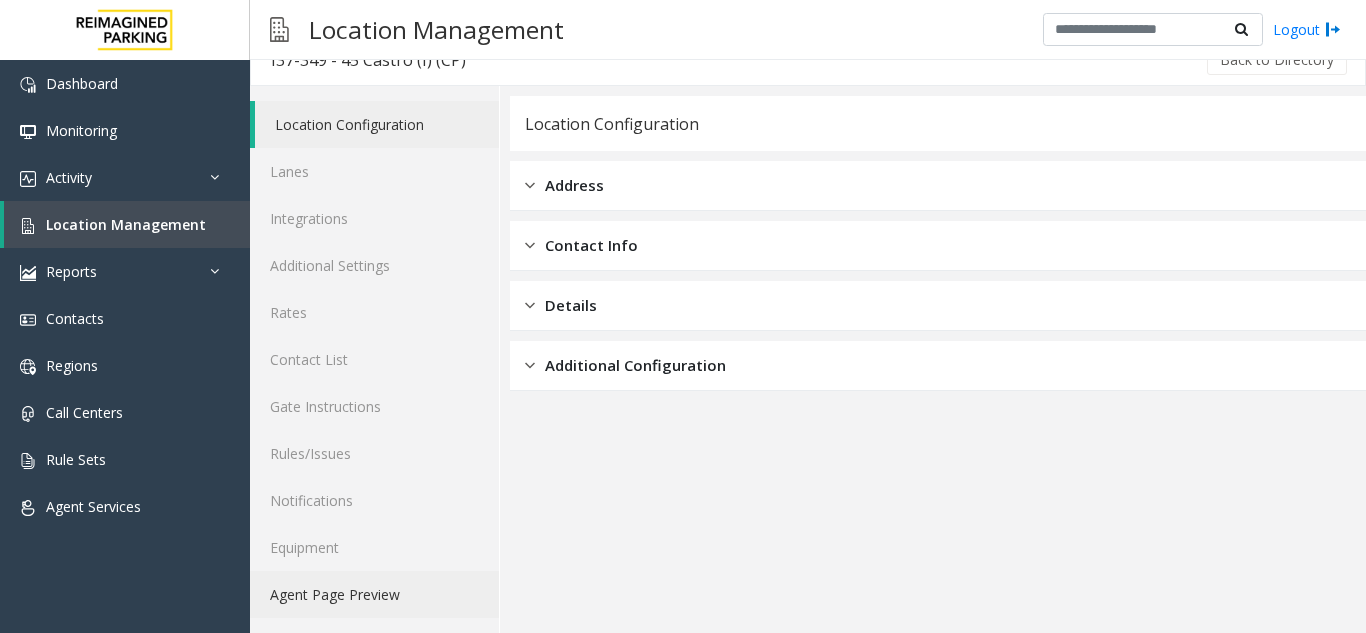 click on "Agent Page Preview" 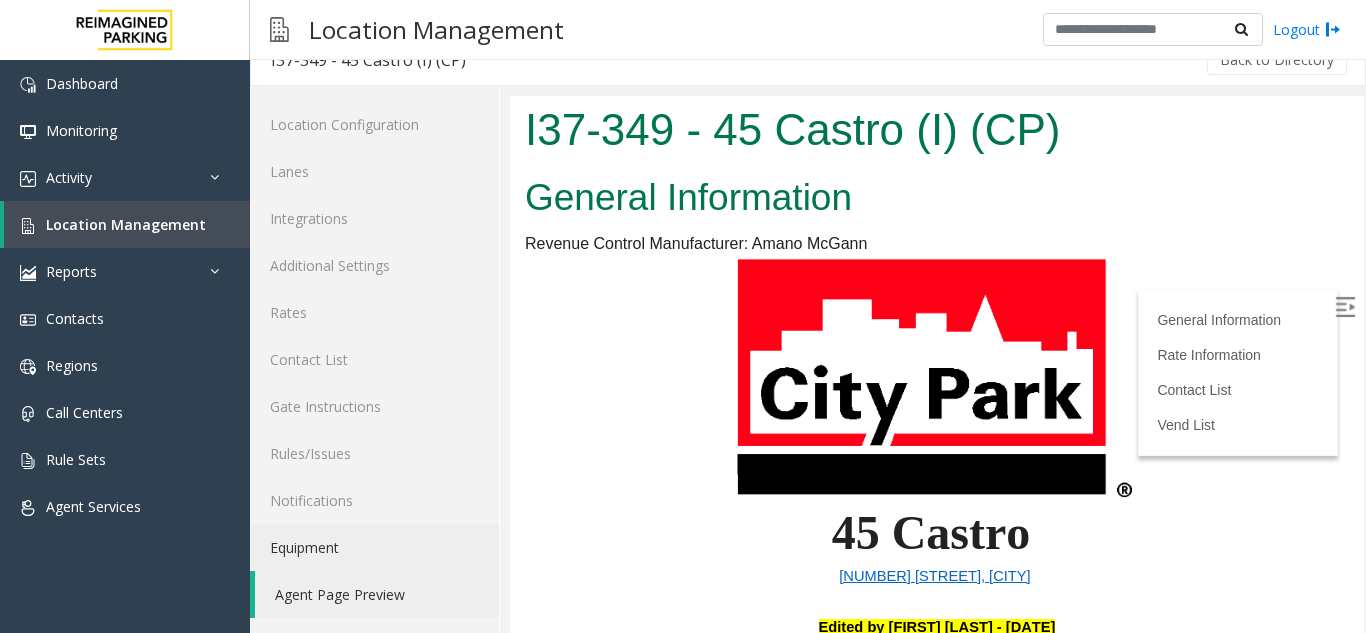 scroll, scrollTop: 0, scrollLeft: 0, axis: both 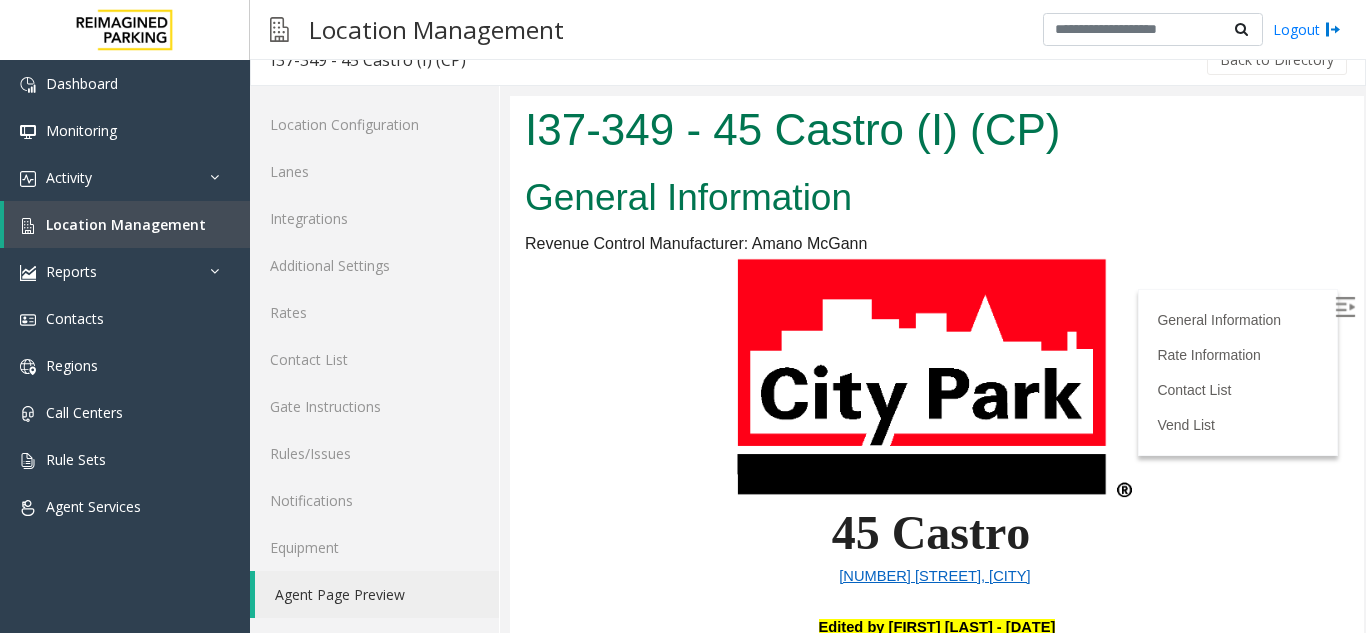 click at bounding box center (1345, 307) 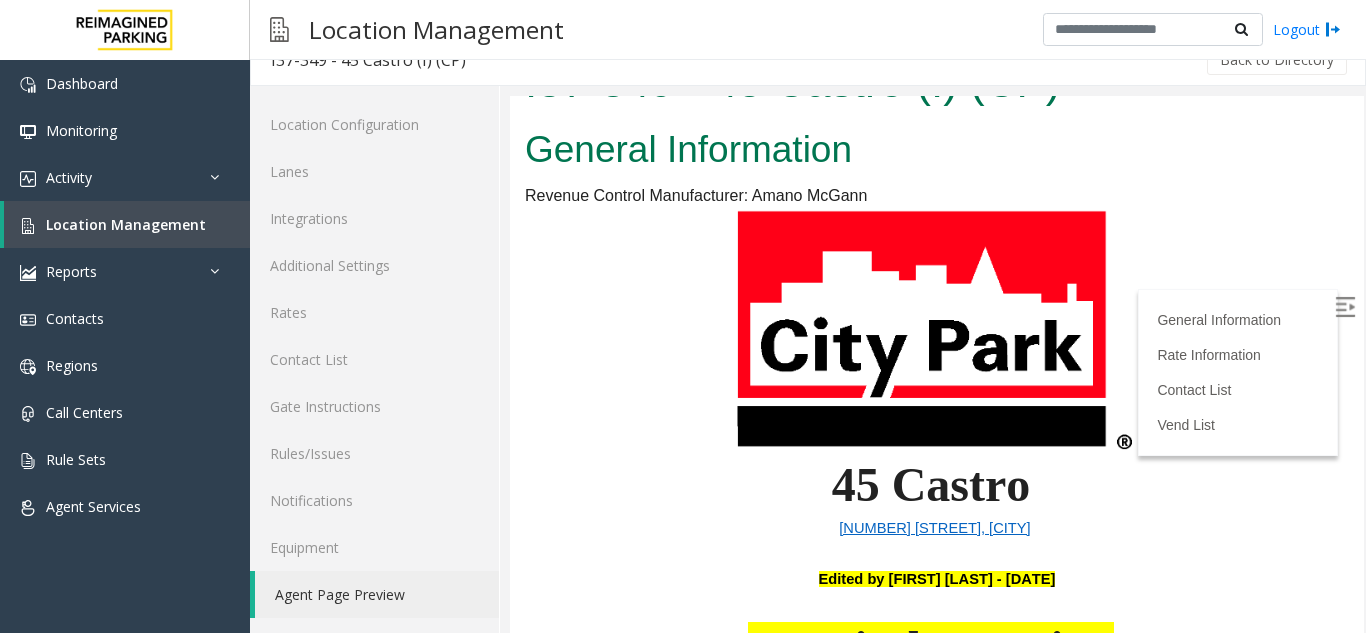 scroll, scrollTop: 0, scrollLeft: 0, axis: both 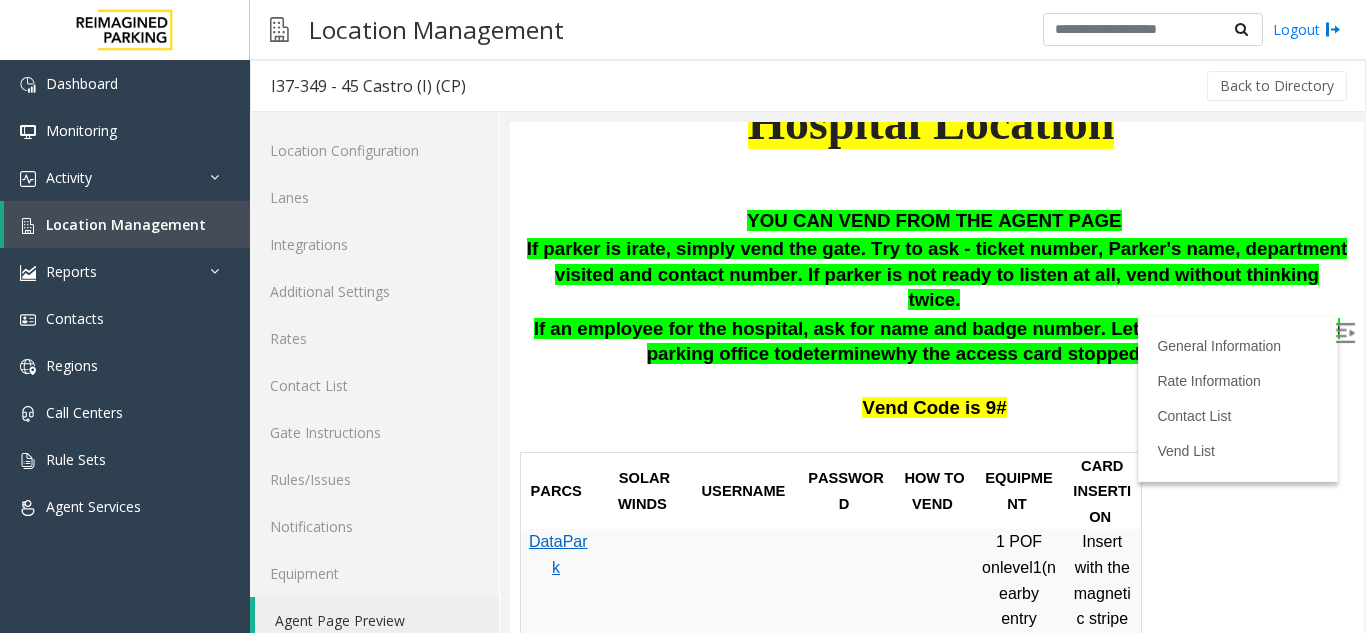 click on "Vend Code is 9#" at bounding box center (934, 396) 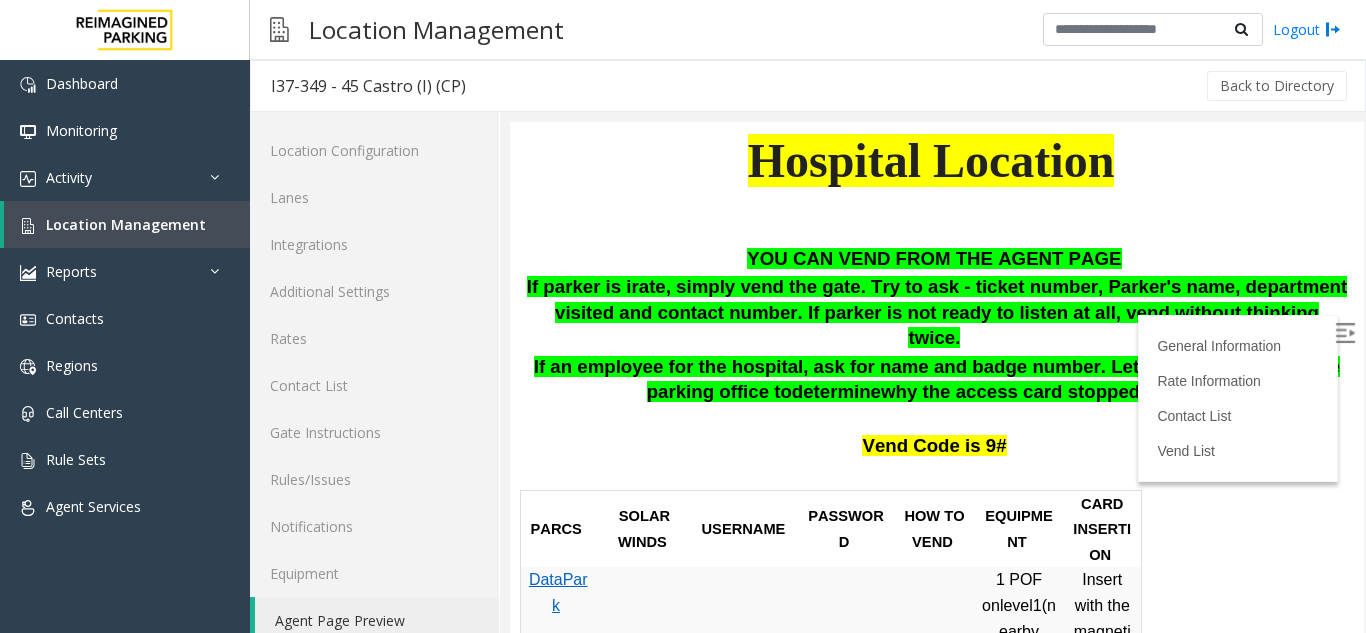 scroll, scrollTop: 600, scrollLeft: 0, axis: vertical 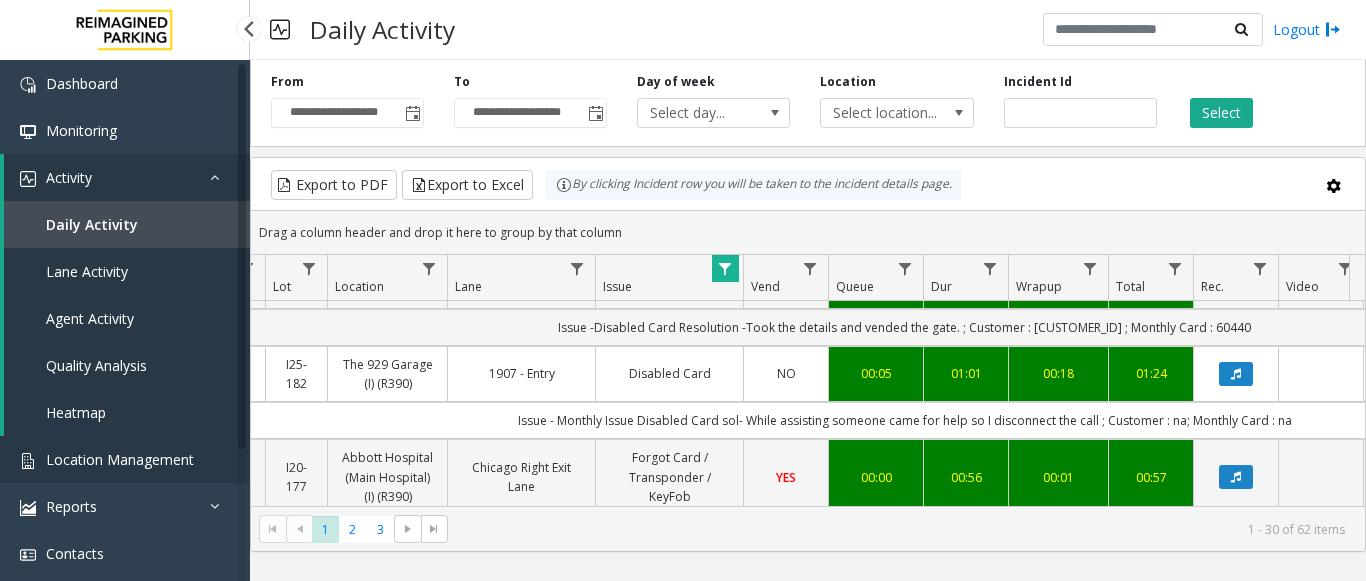 click on "Location Management" at bounding box center [120, 459] 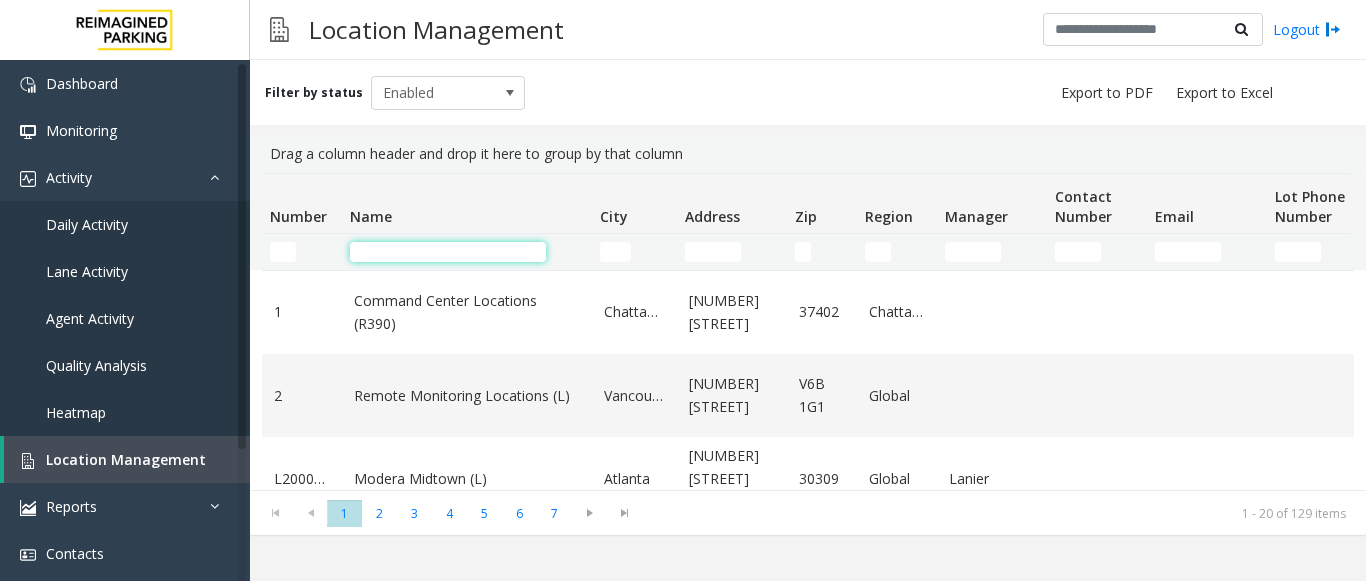 click 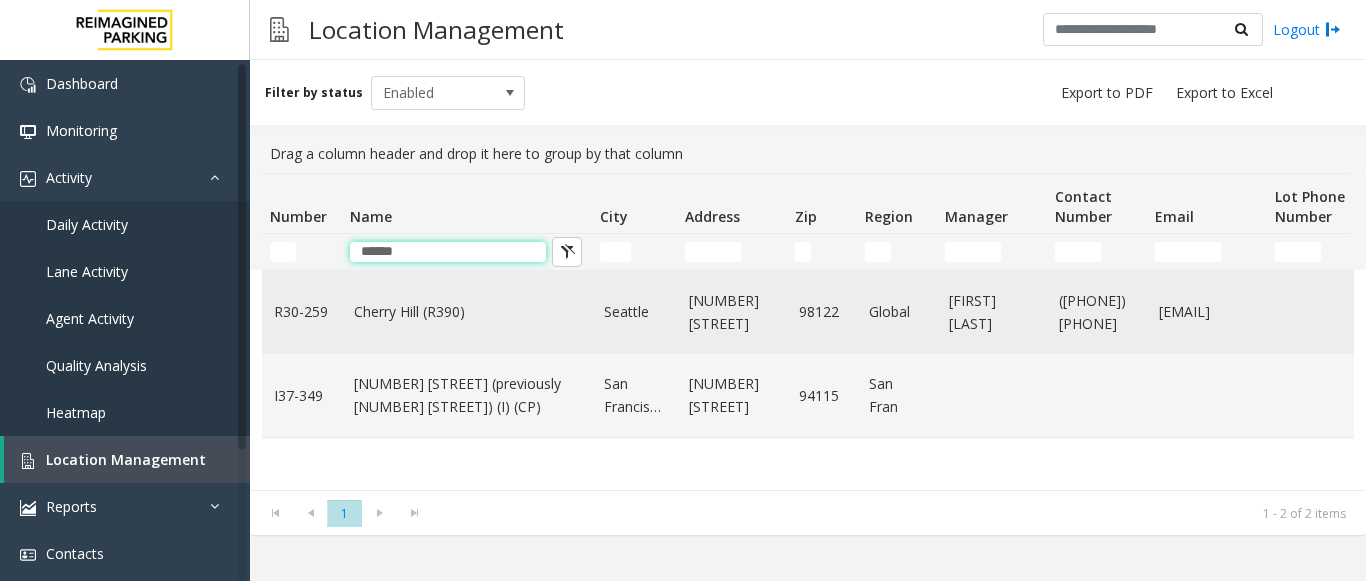 type on "******" 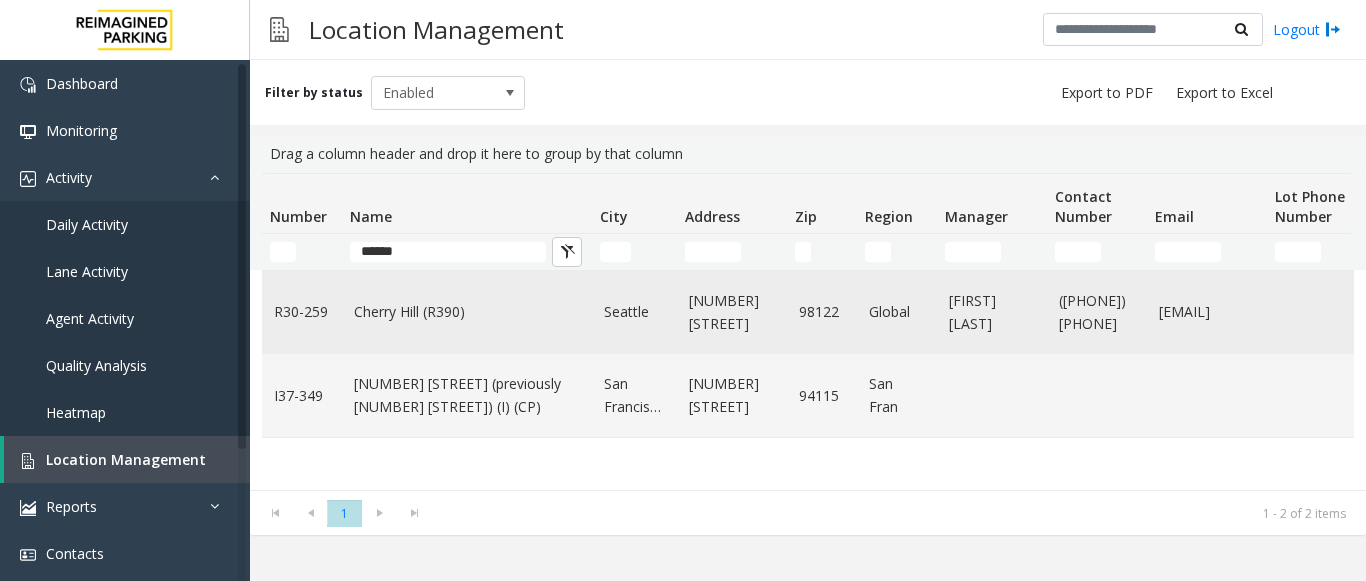 click on "Cherry Hill (R390)" 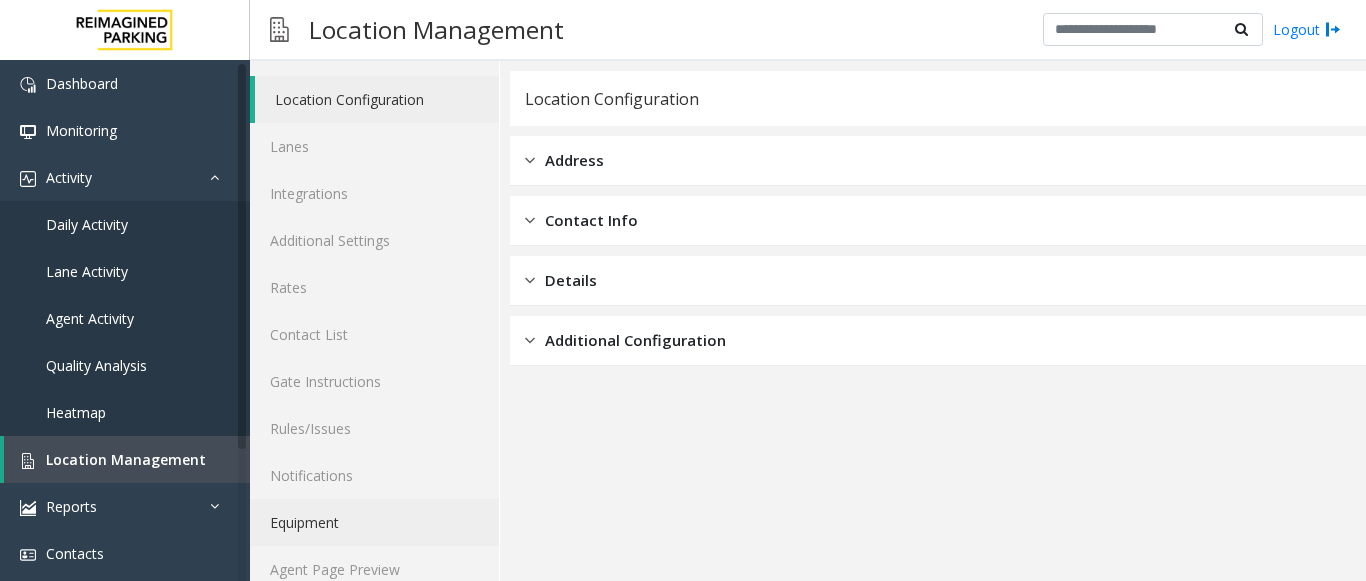 scroll, scrollTop: 78, scrollLeft: 0, axis: vertical 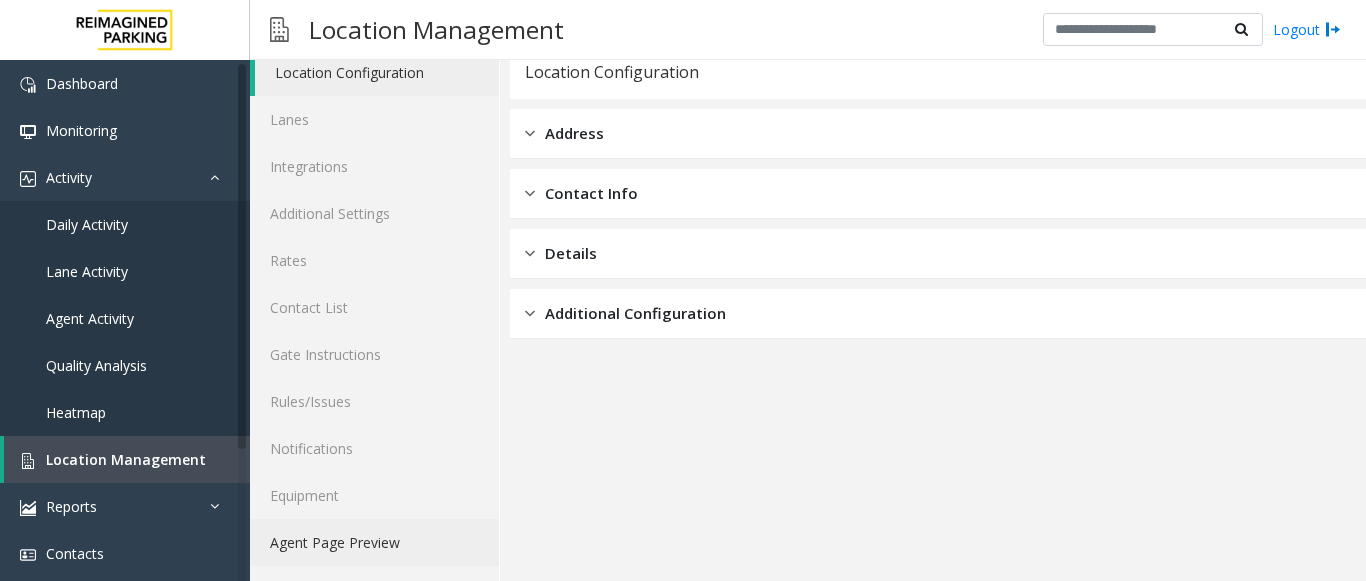 click on "Agent Page Preview" 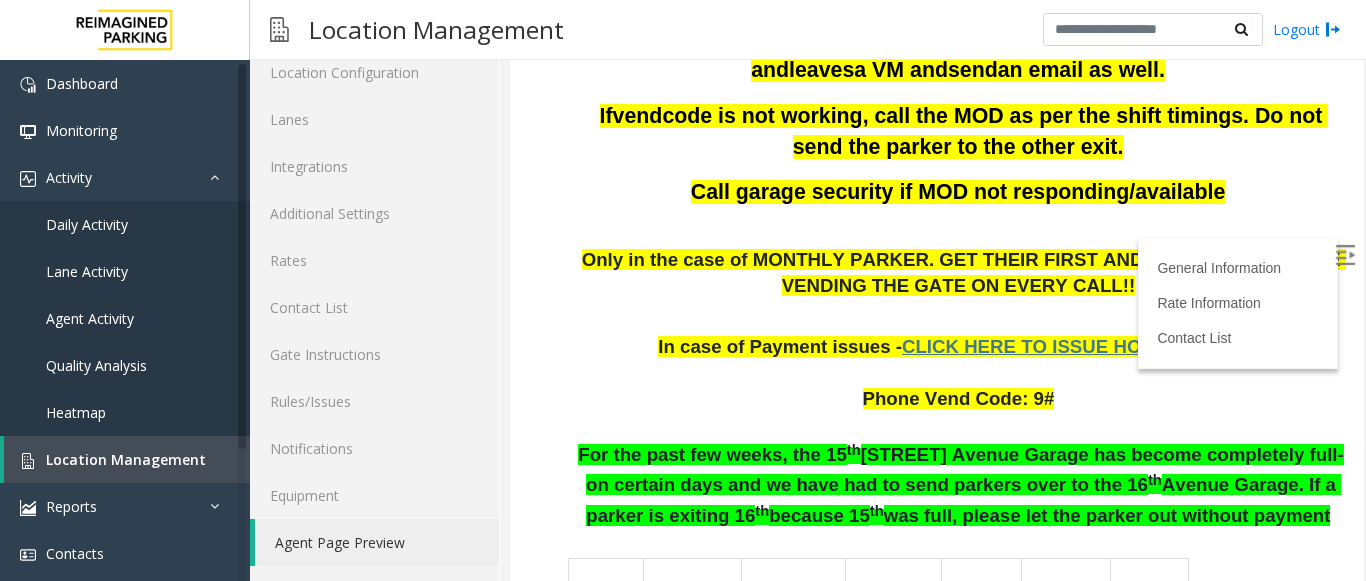 scroll, scrollTop: 500, scrollLeft: 0, axis: vertical 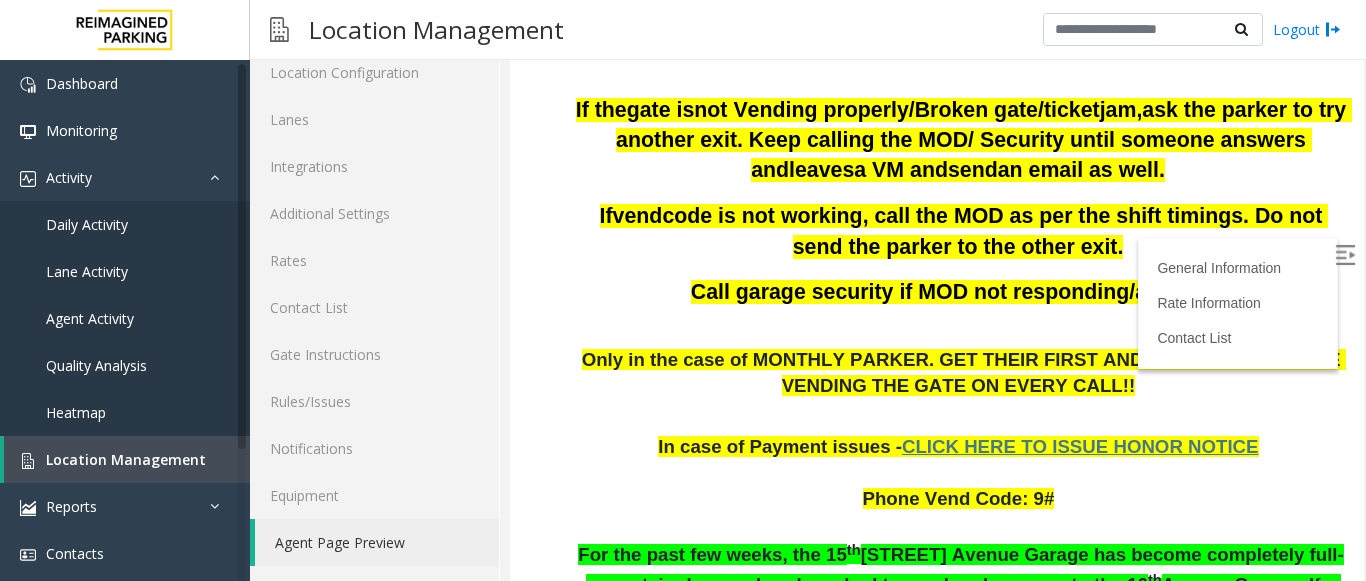 click at bounding box center (1345, 255) 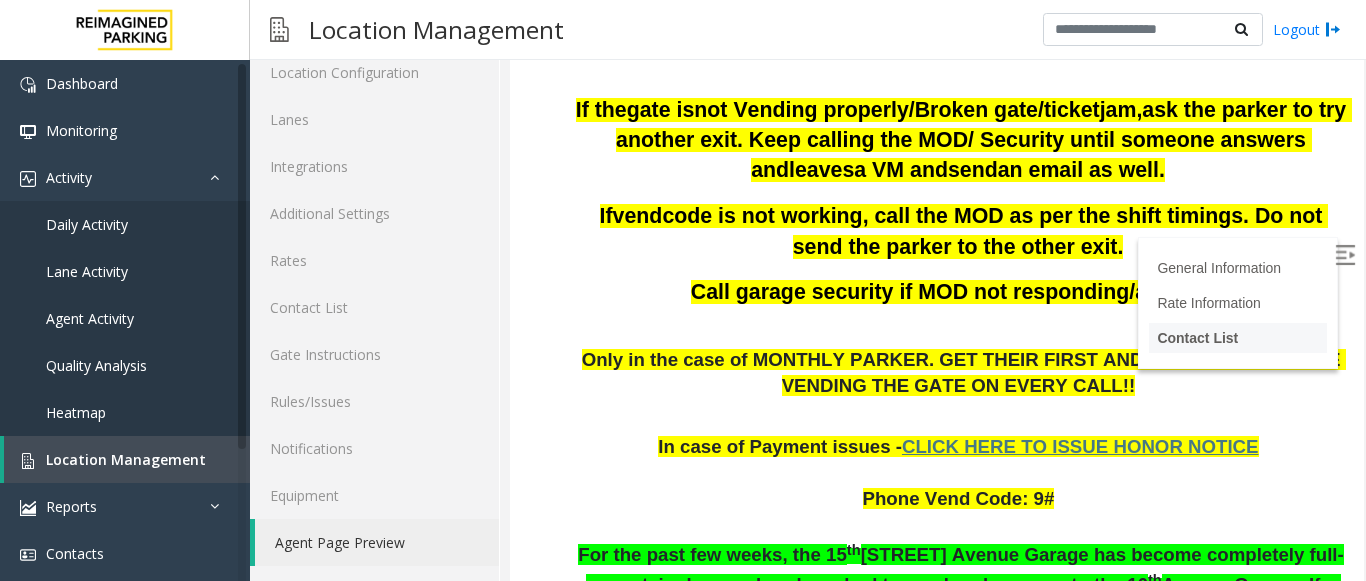 click on "Contact List" at bounding box center [1197, 338] 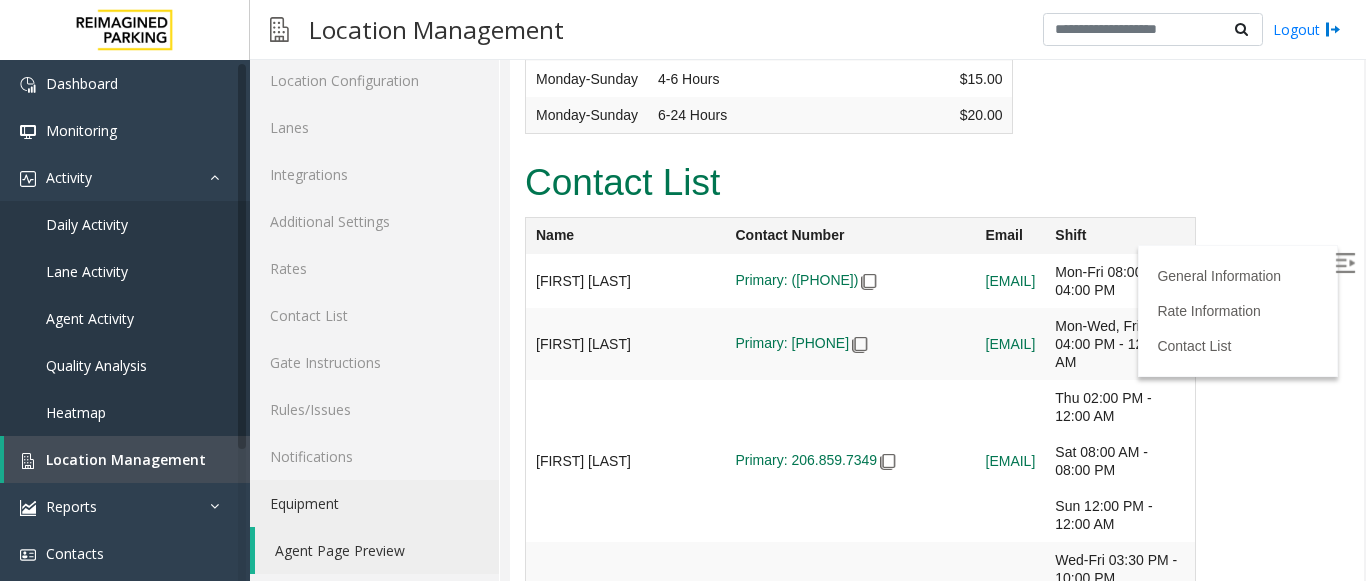 scroll, scrollTop: 78, scrollLeft: 0, axis: vertical 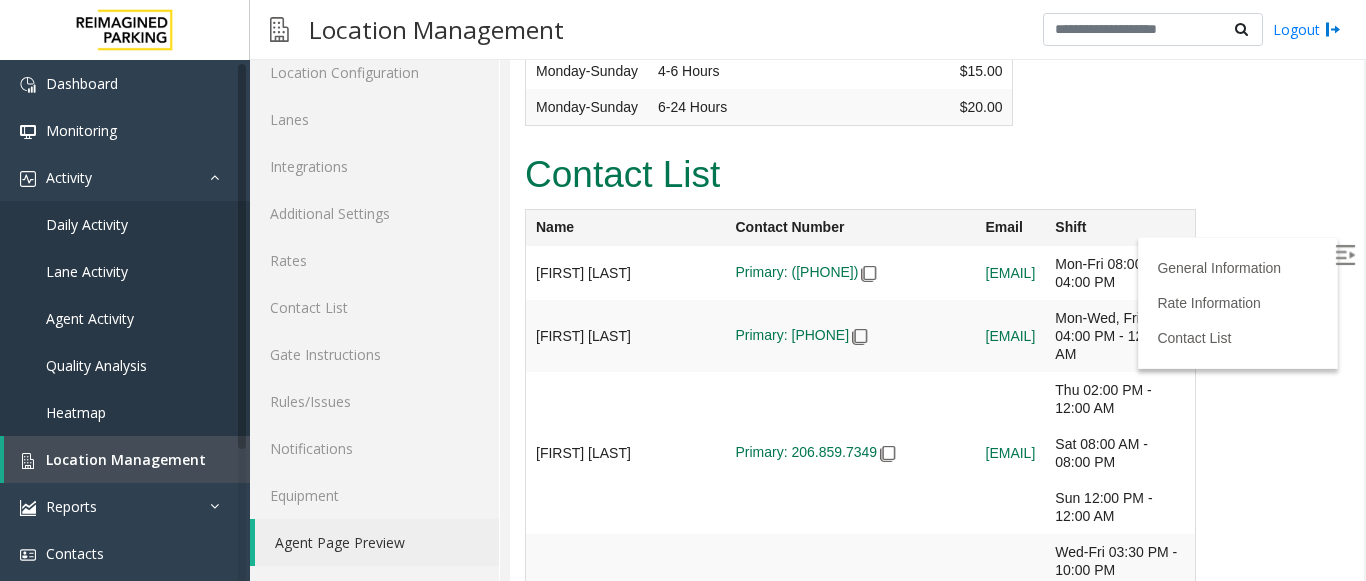click on "Agent Page Preview" 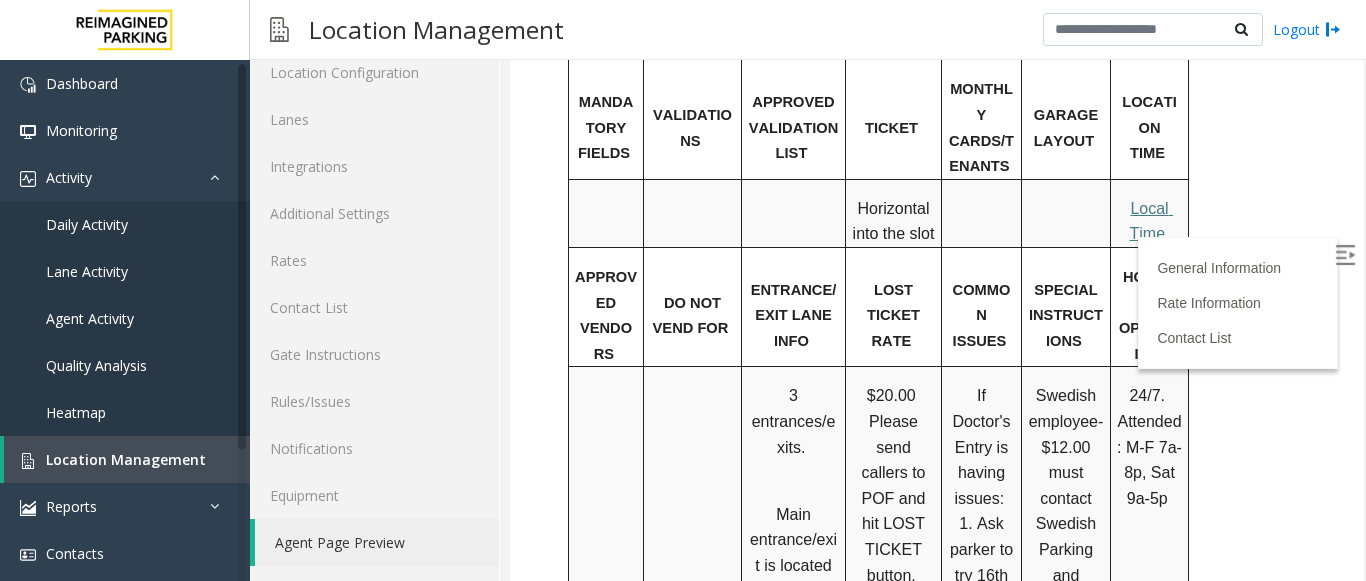scroll, scrollTop: 1366, scrollLeft: 0, axis: vertical 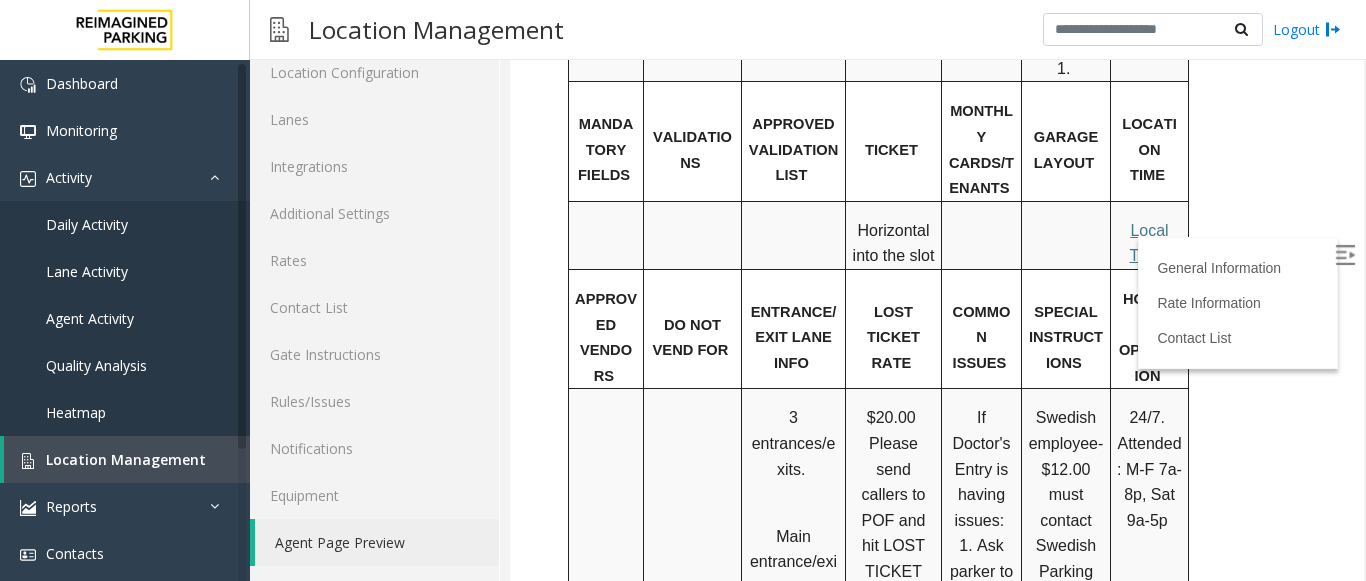 click at bounding box center [1345, 255] 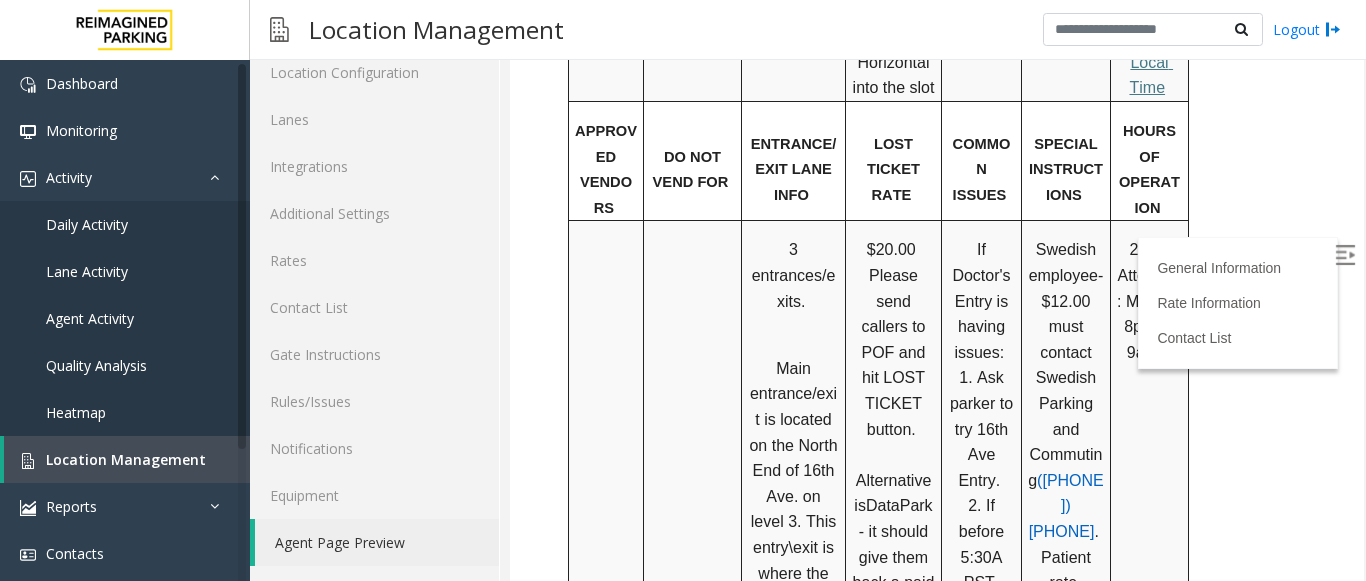 scroll, scrollTop: 1500, scrollLeft: 0, axis: vertical 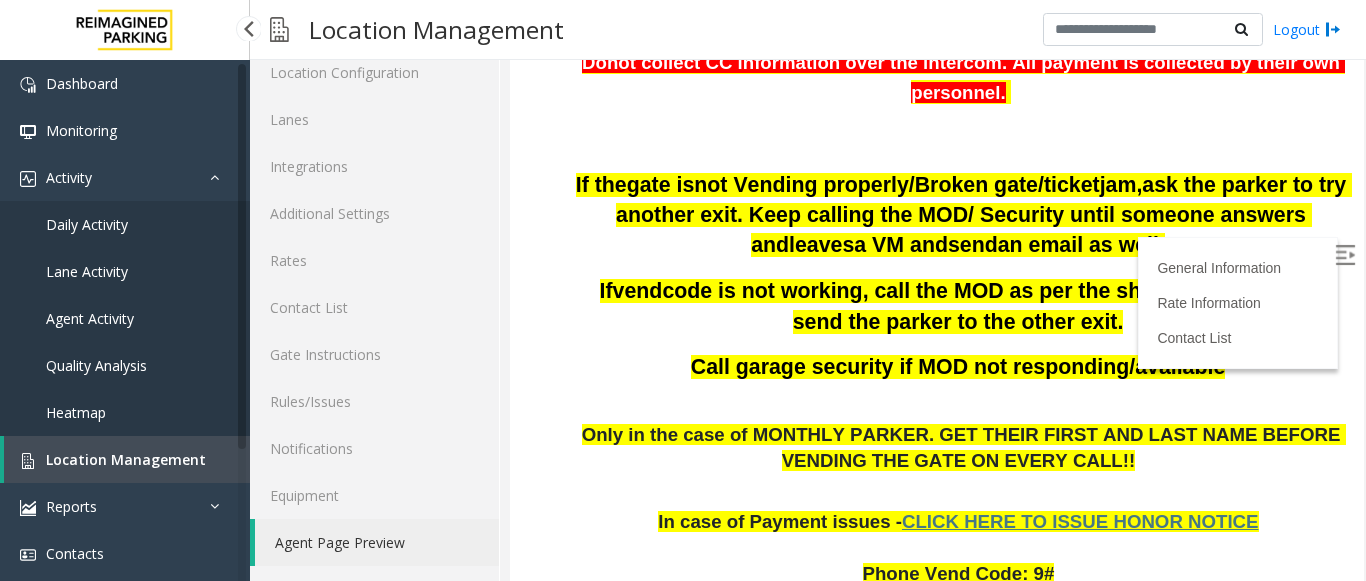 click on "Location Management" at bounding box center (126, 459) 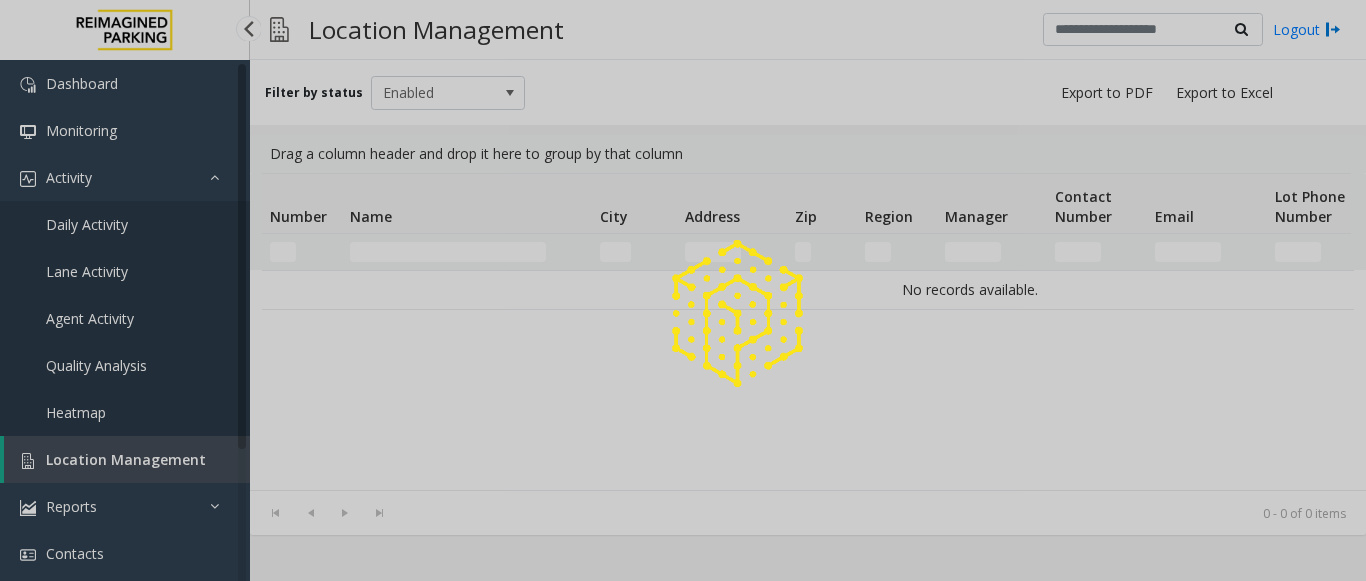 scroll, scrollTop: 0, scrollLeft: 0, axis: both 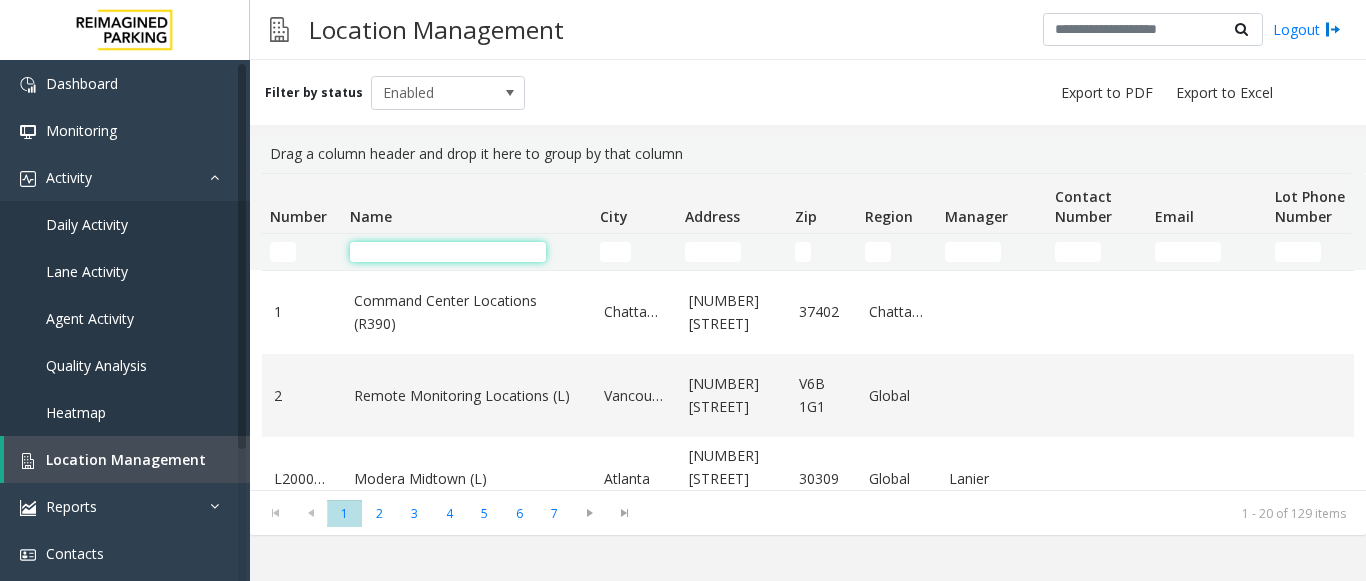 click 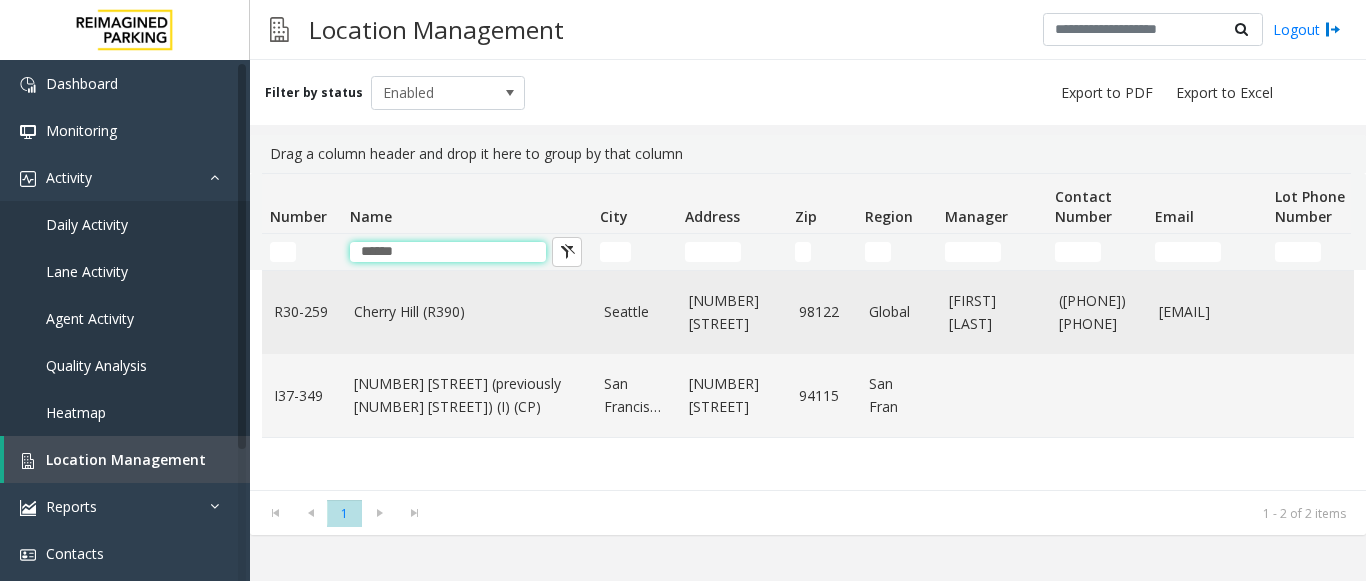 type on "******" 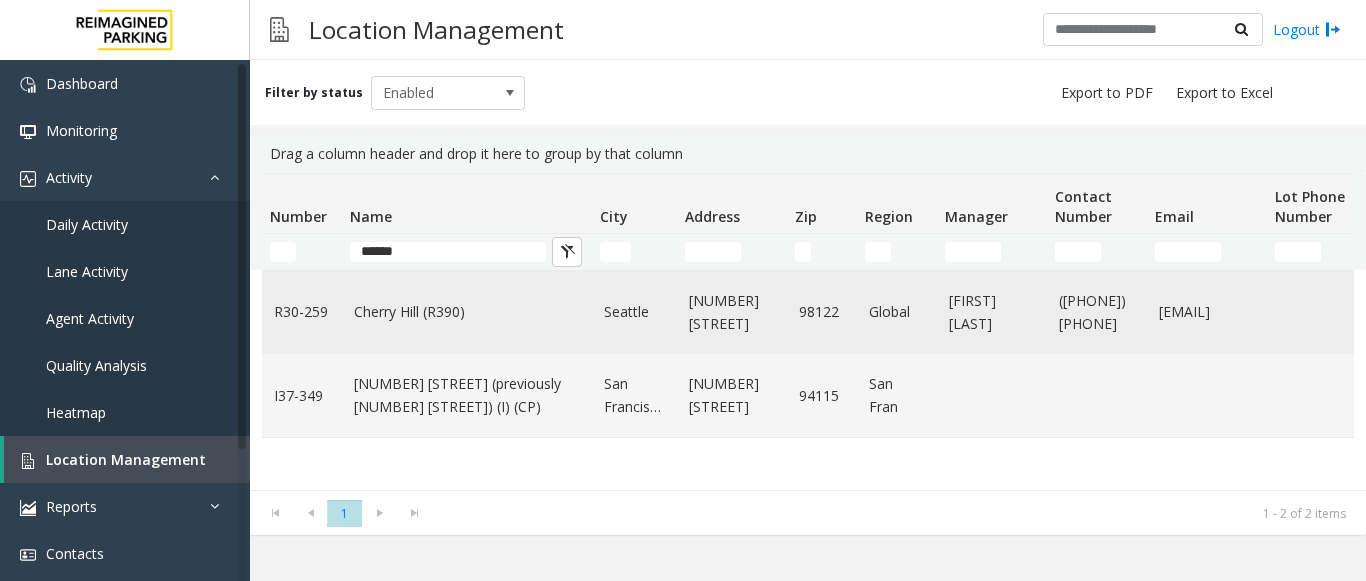 click on "Cherry Hill (R390)" 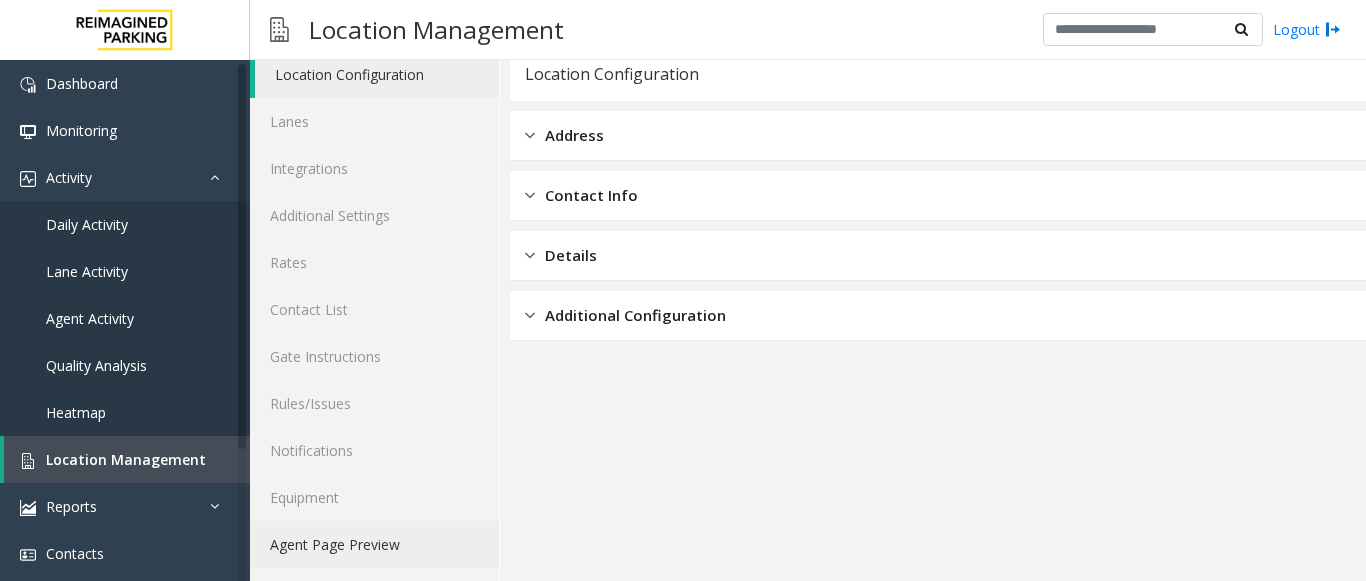 scroll, scrollTop: 78, scrollLeft: 0, axis: vertical 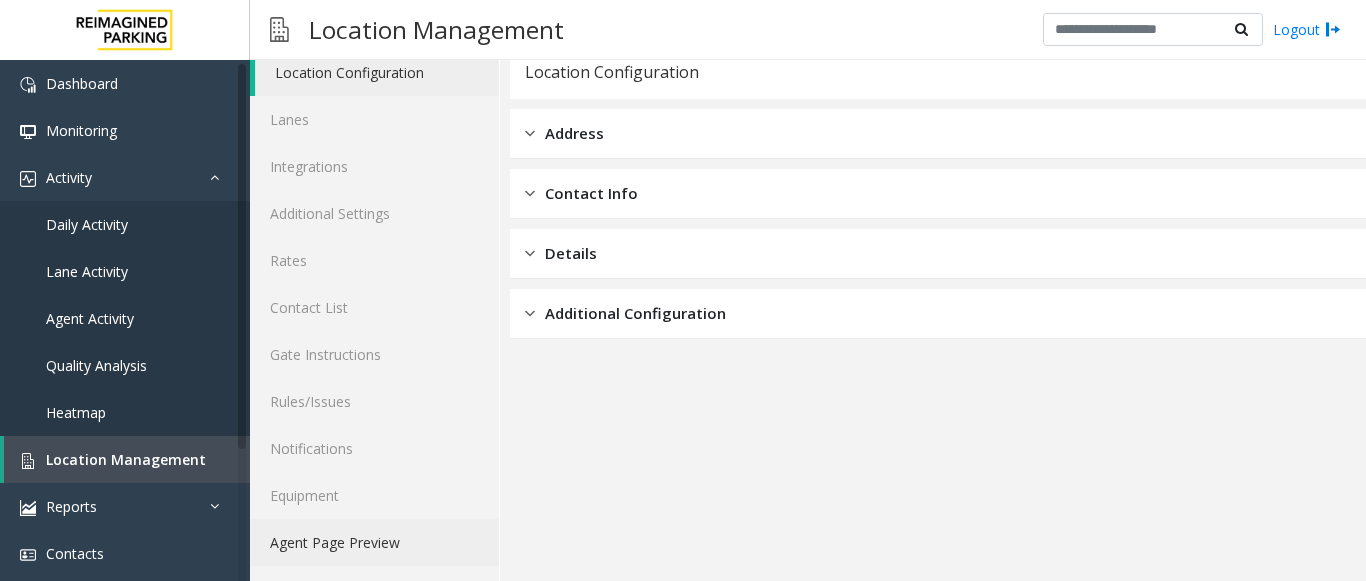 click on "Agent Page Preview" 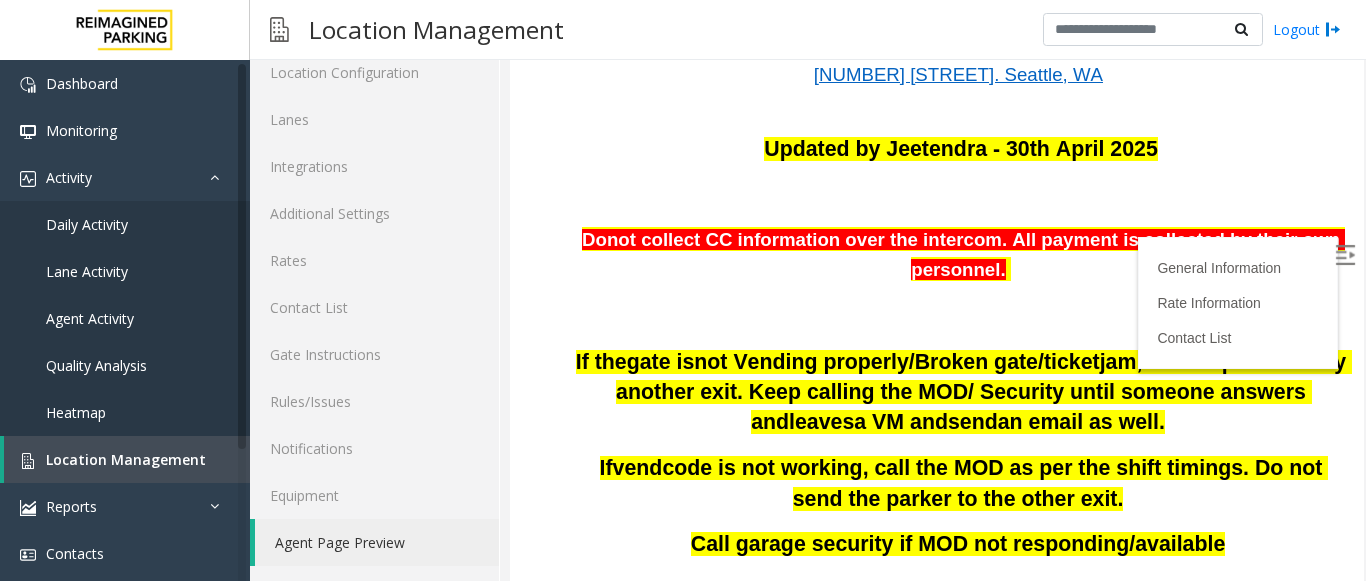 scroll, scrollTop: 300, scrollLeft: 0, axis: vertical 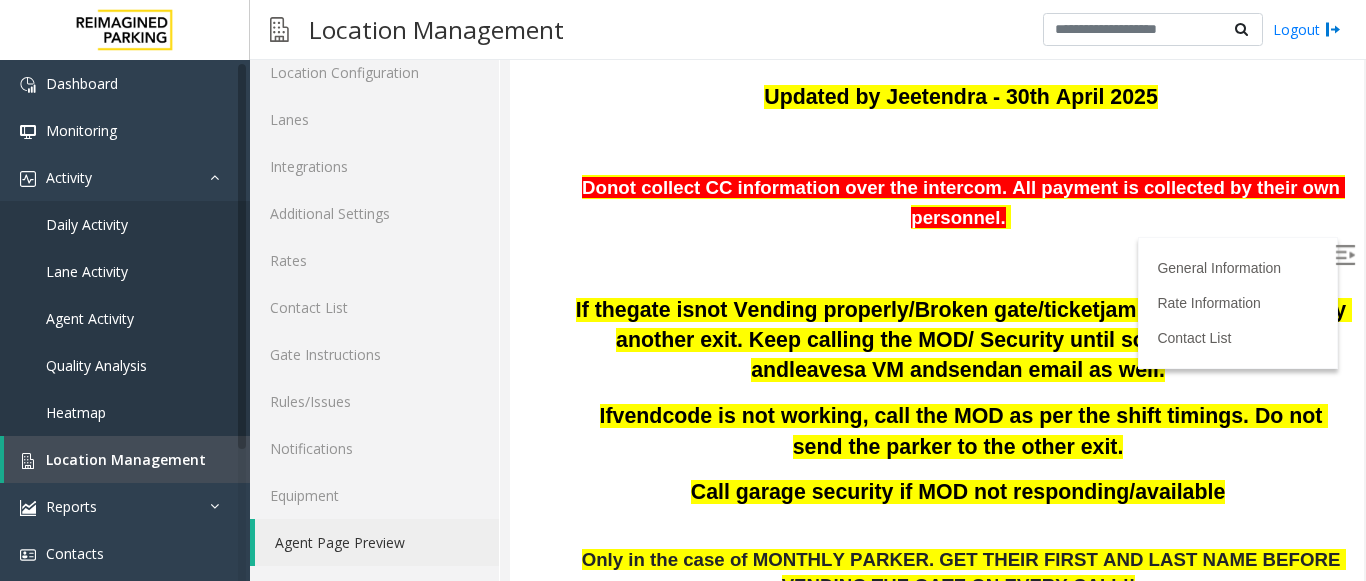 click at bounding box center [1345, 255] 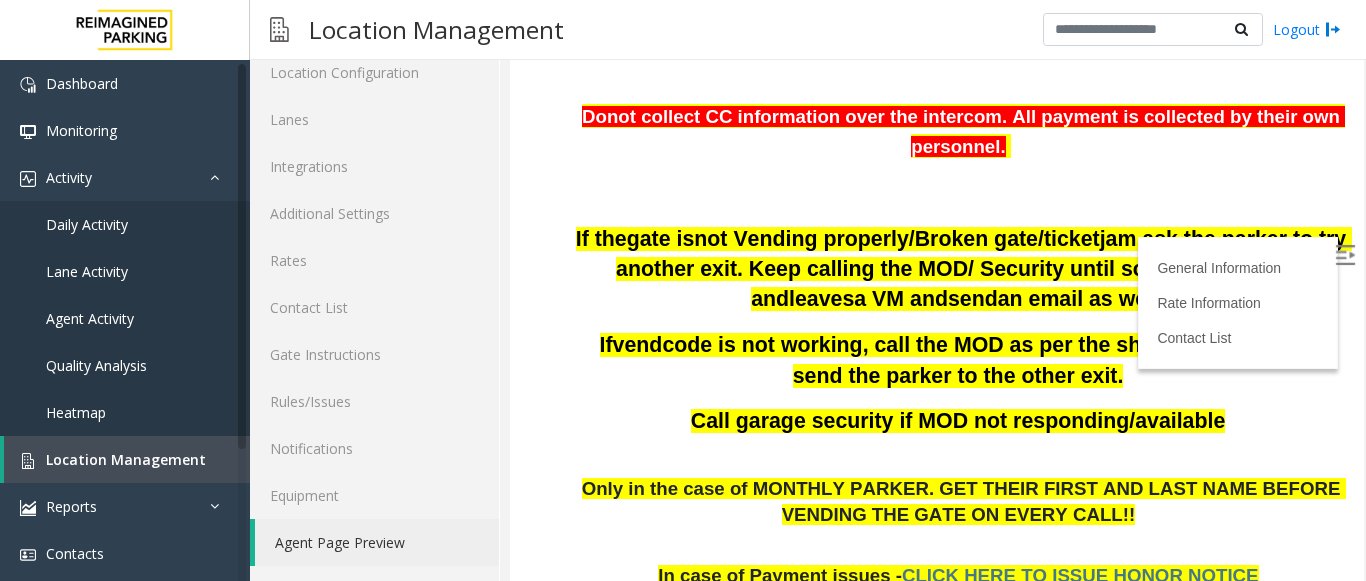 scroll, scrollTop: 400, scrollLeft: 0, axis: vertical 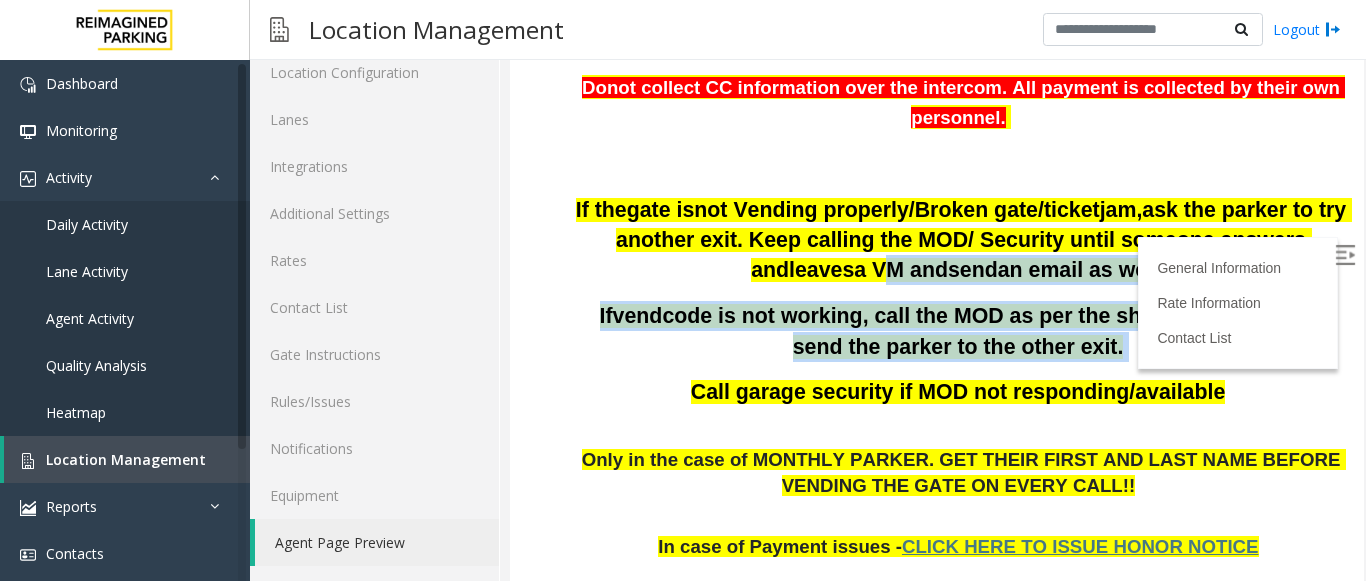 drag, startPoint x: 771, startPoint y: 266, endPoint x: 1084, endPoint y: 361, distance: 327.09937 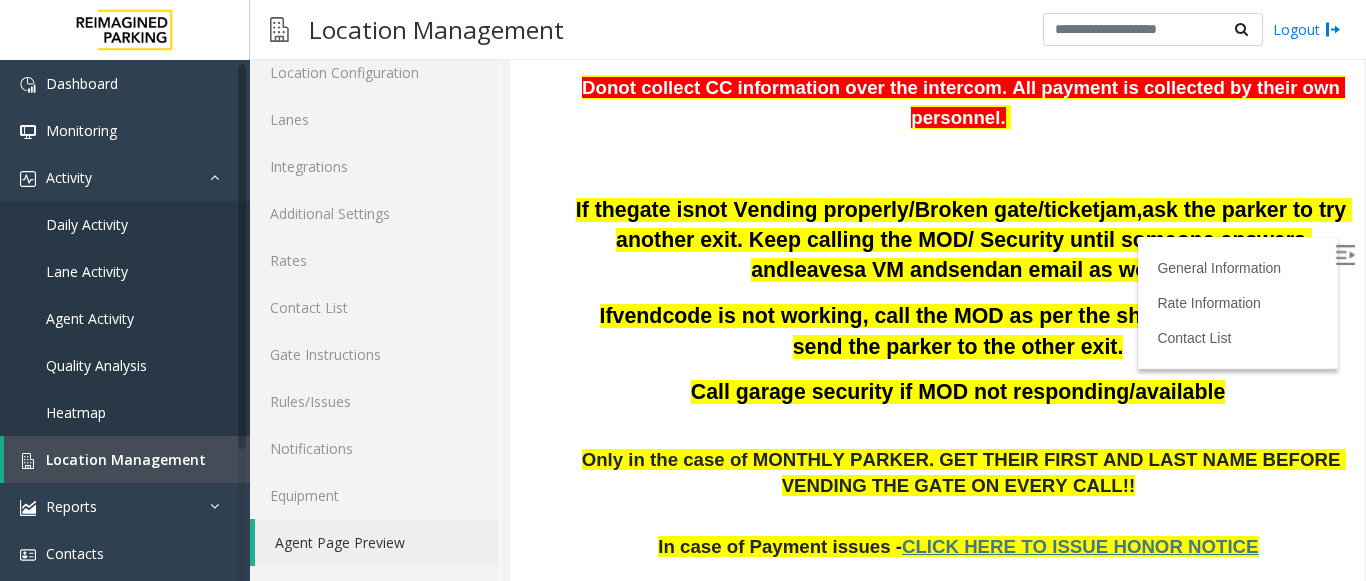 click at bounding box center [961, 419] 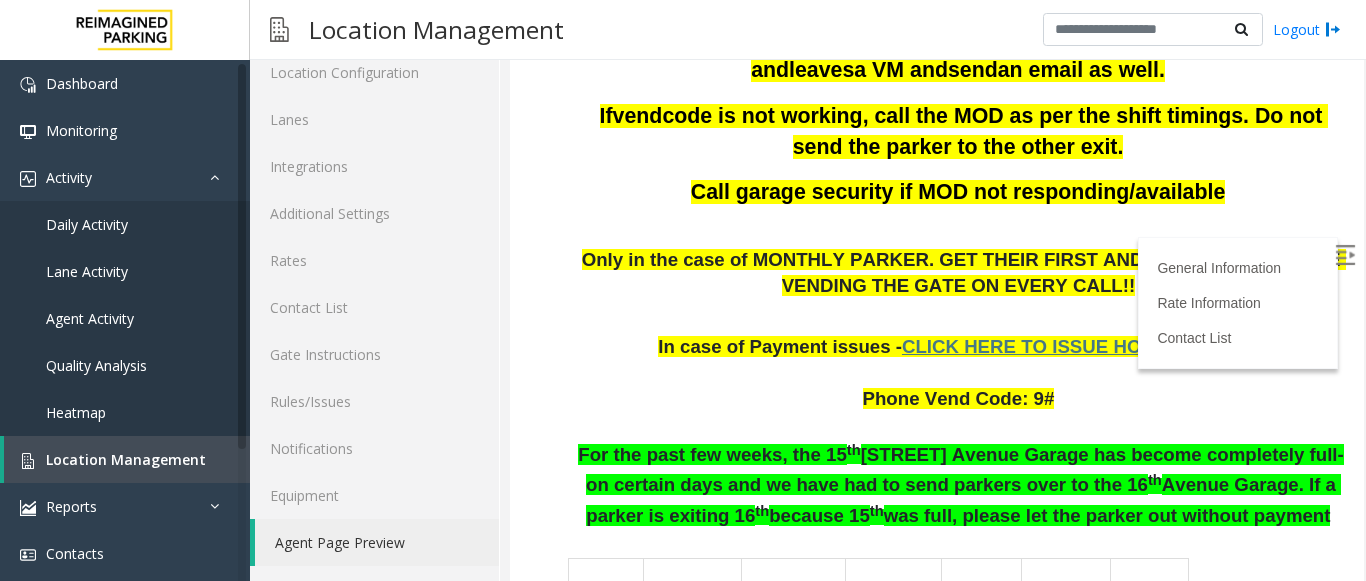 scroll, scrollTop: 500, scrollLeft: 0, axis: vertical 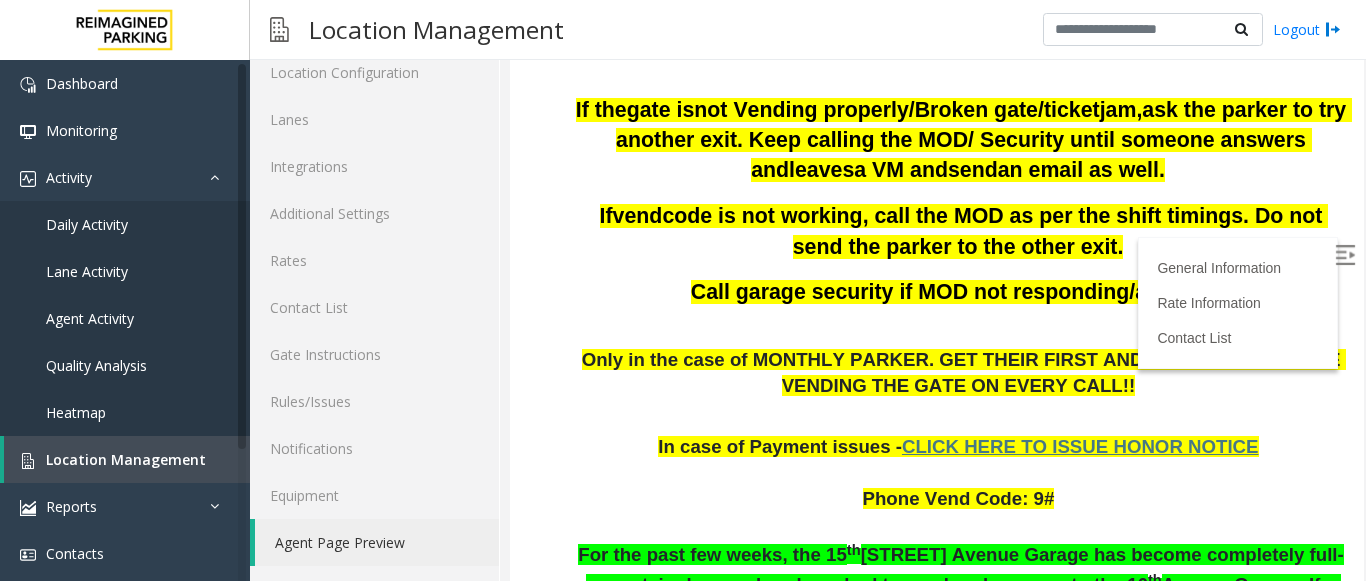 click on "Phone Vend Code: 9#" at bounding box center [959, 498] 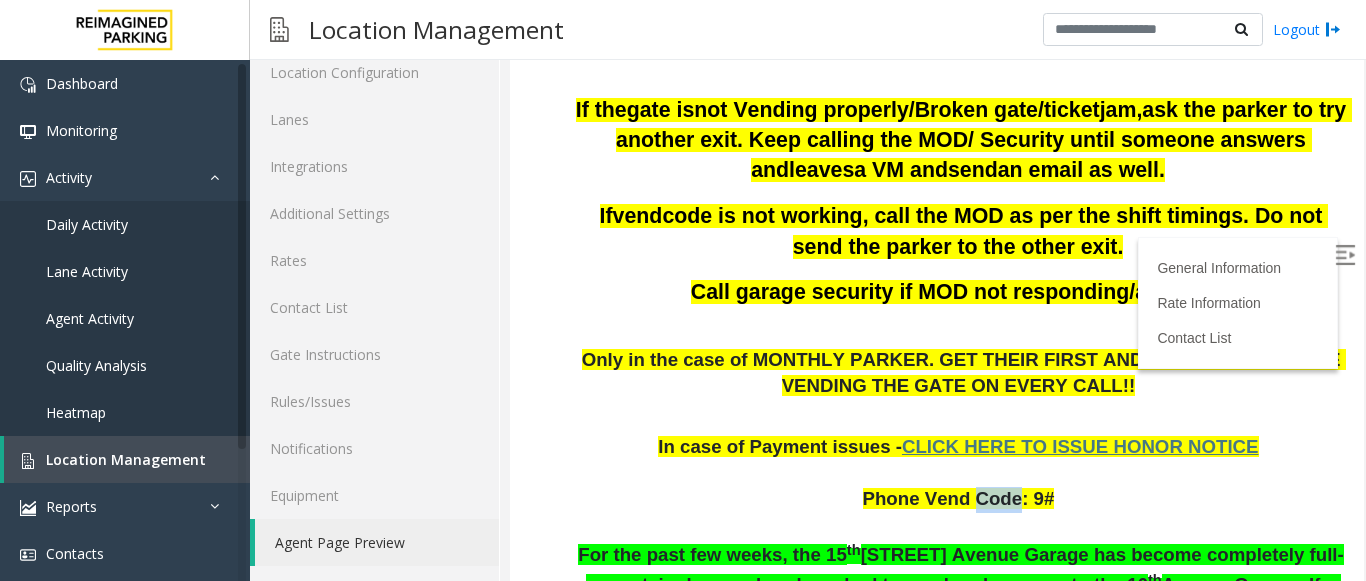 click on "Phone Vend Code: 9#" at bounding box center (959, 498) 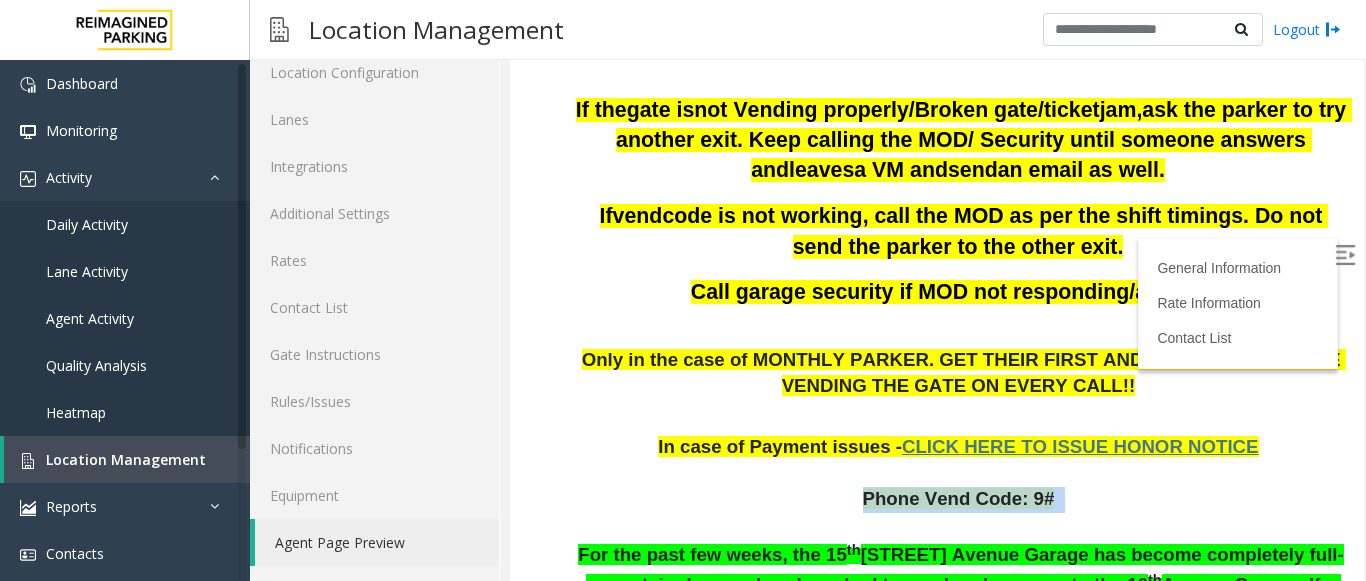 click on "Phone Vend Code: 9#" at bounding box center [959, 498] 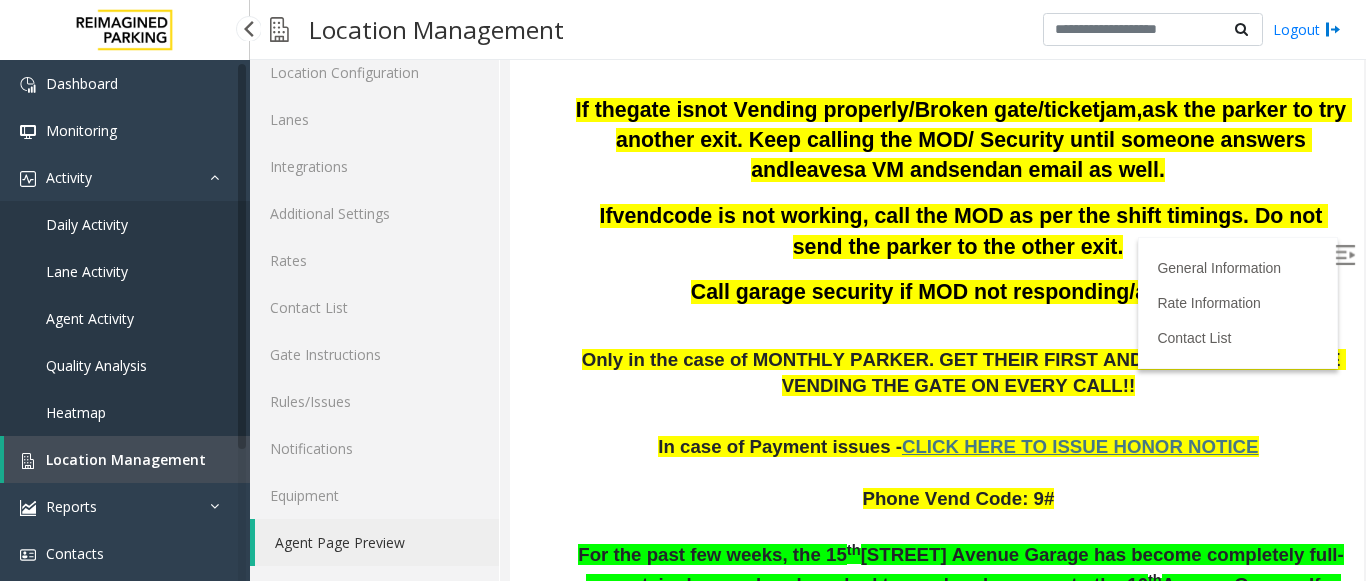 click on "Location Management" at bounding box center [126, 459] 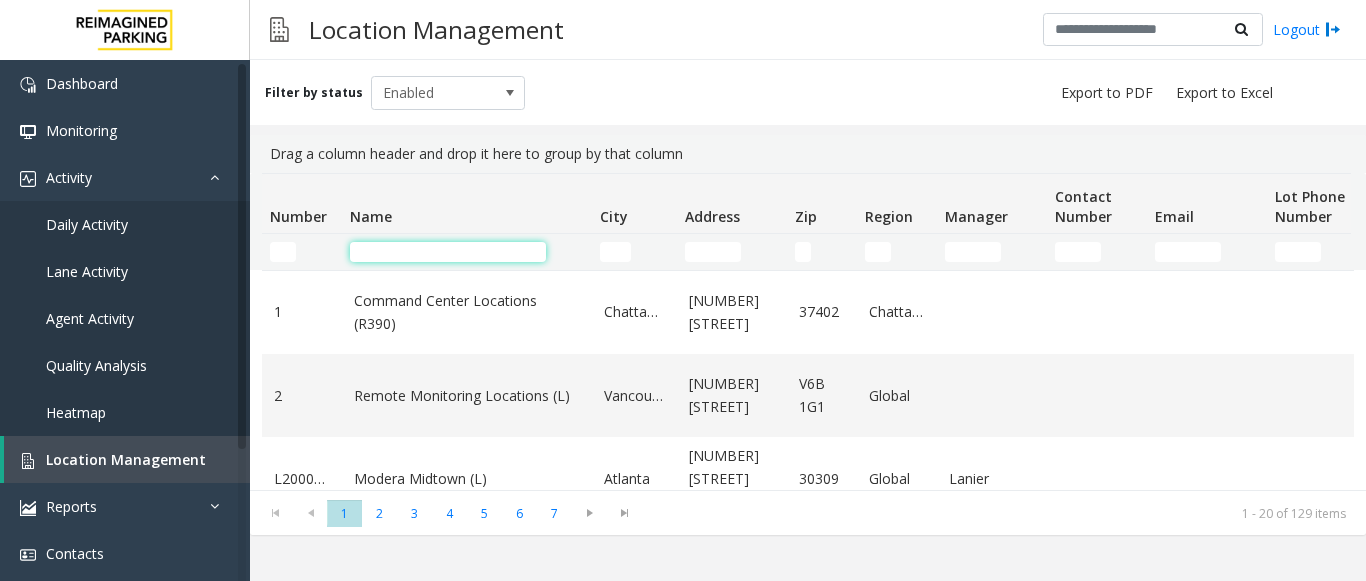 click 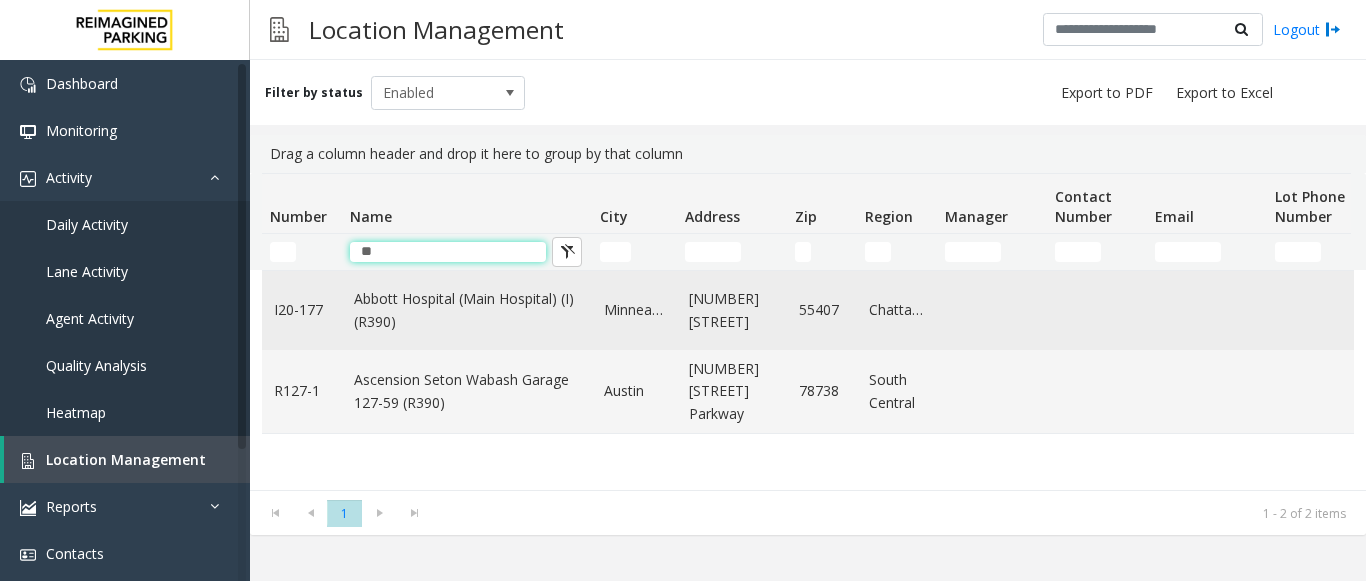 type on "**" 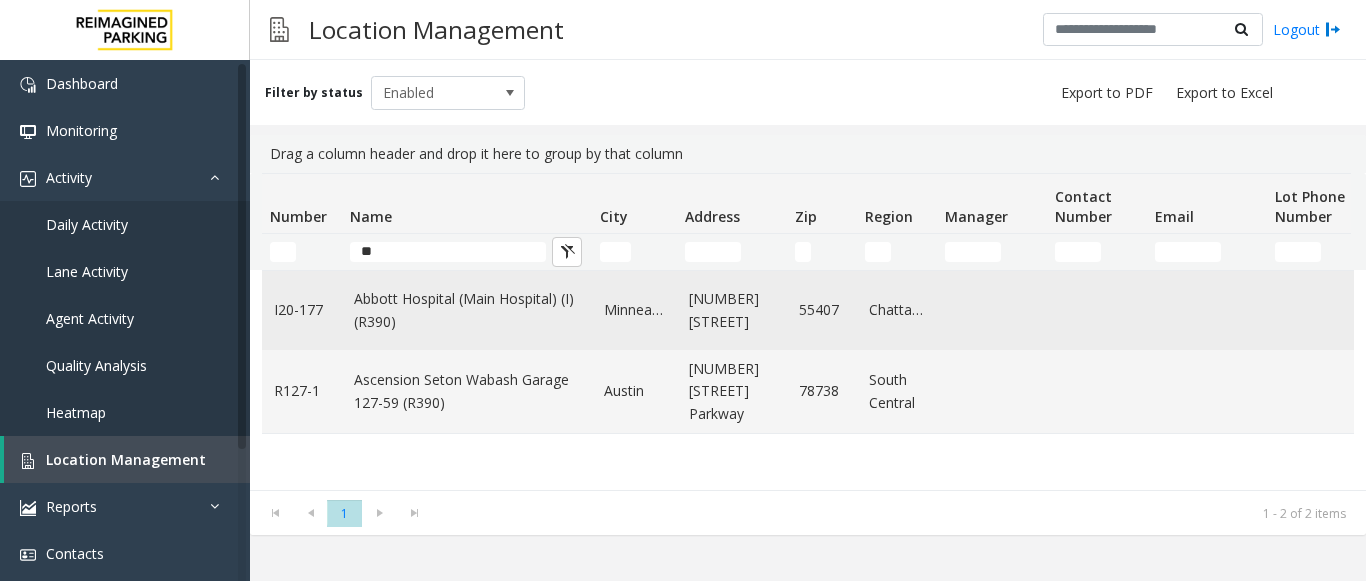 click on "Abbott Hospital (Main Hospital) (I) (R390)" 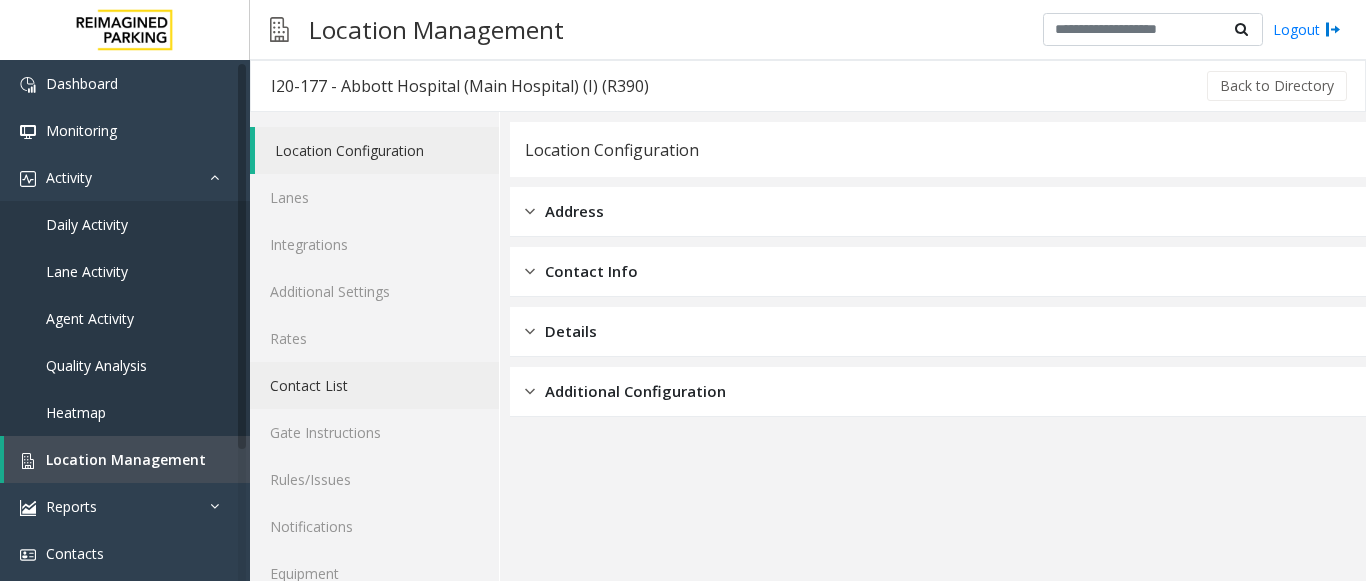 scroll, scrollTop: 78, scrollLeft: 0, axis: vertical 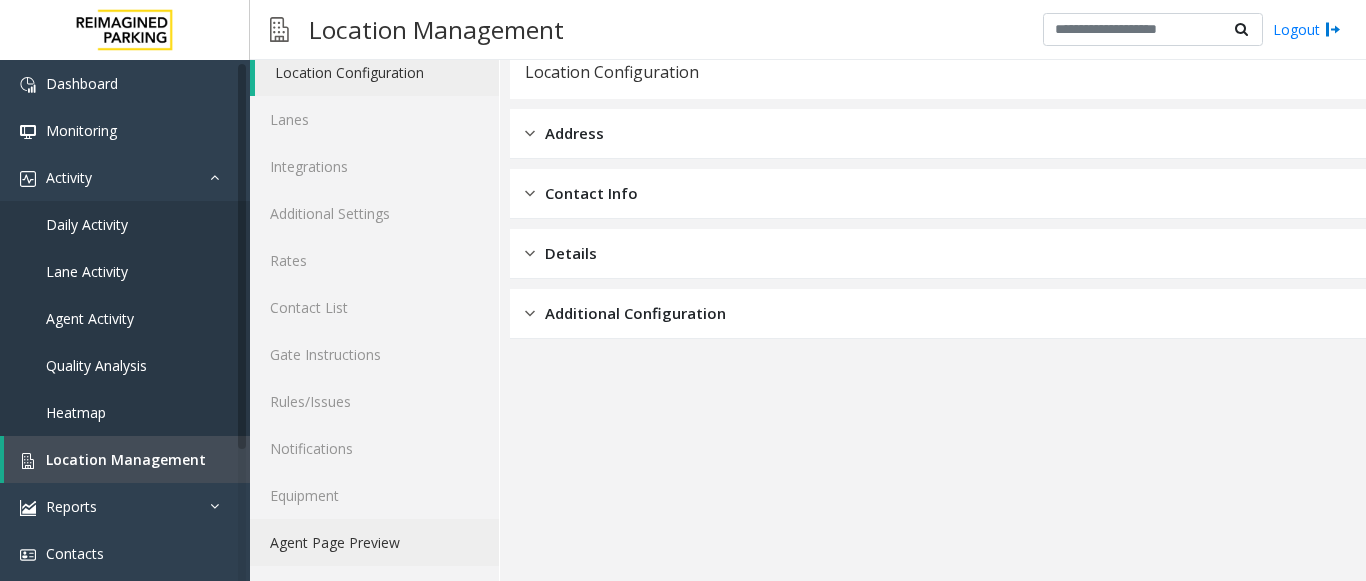 click on "Agent Page Preview" 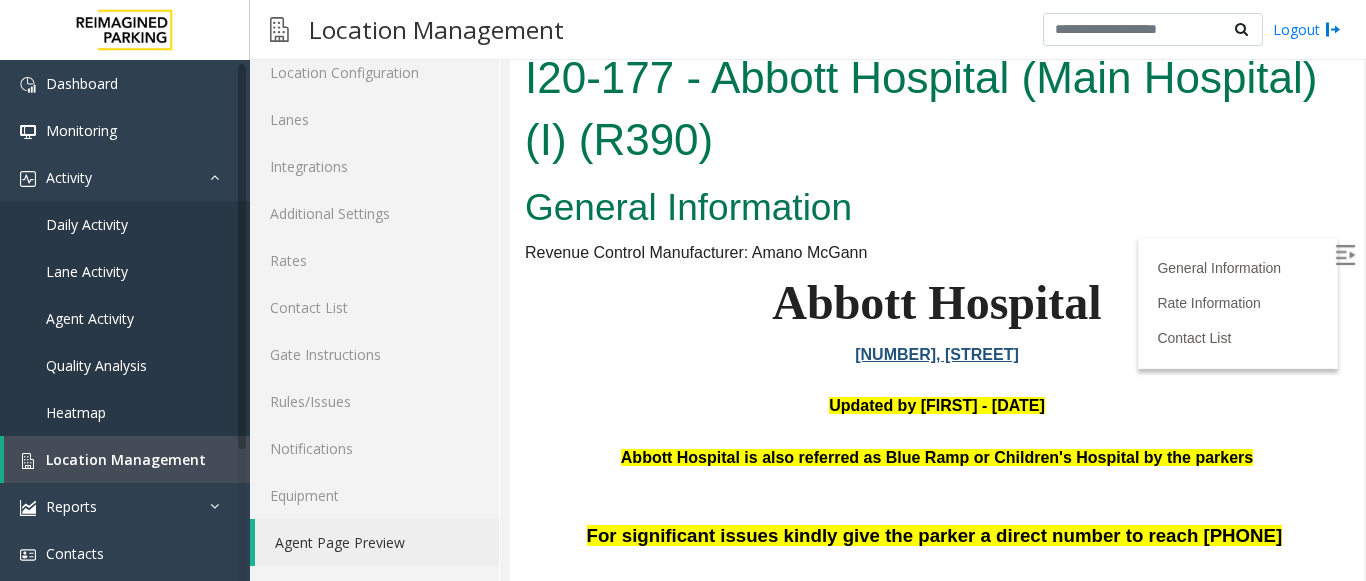 scroll, scrollTop: 0, scrollLeft: 0, axis: both 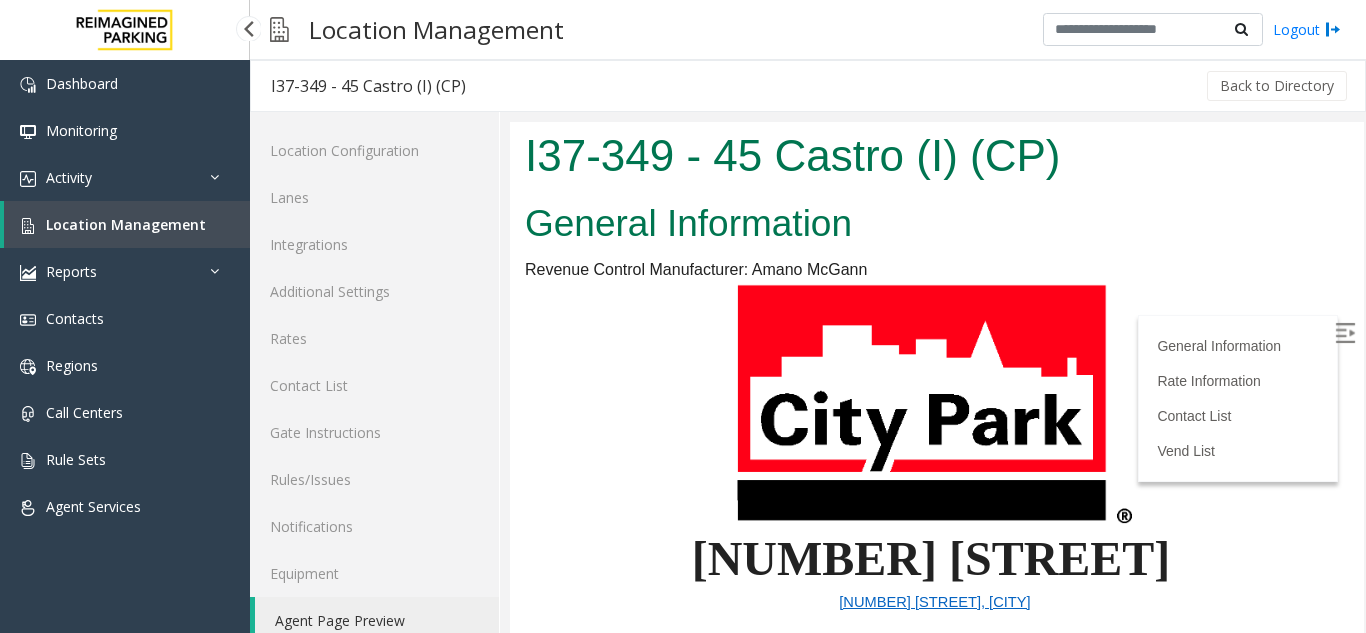 click on "Location Management" at bounding box center [127, 224] 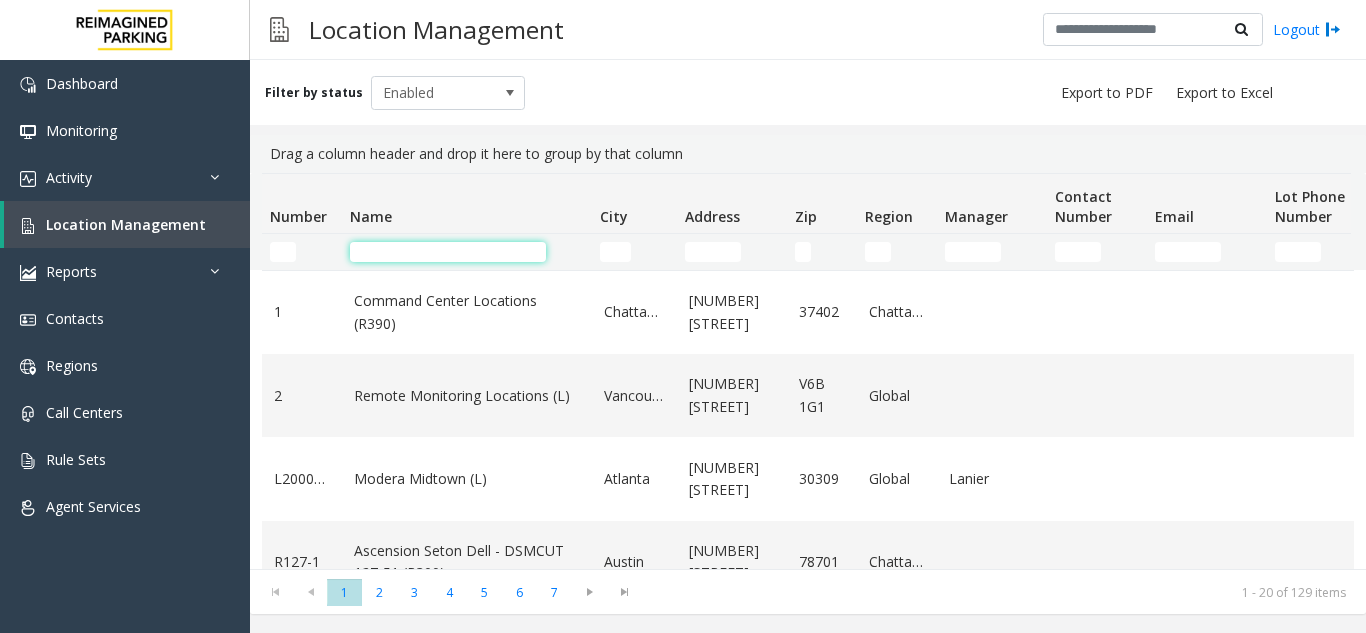 click 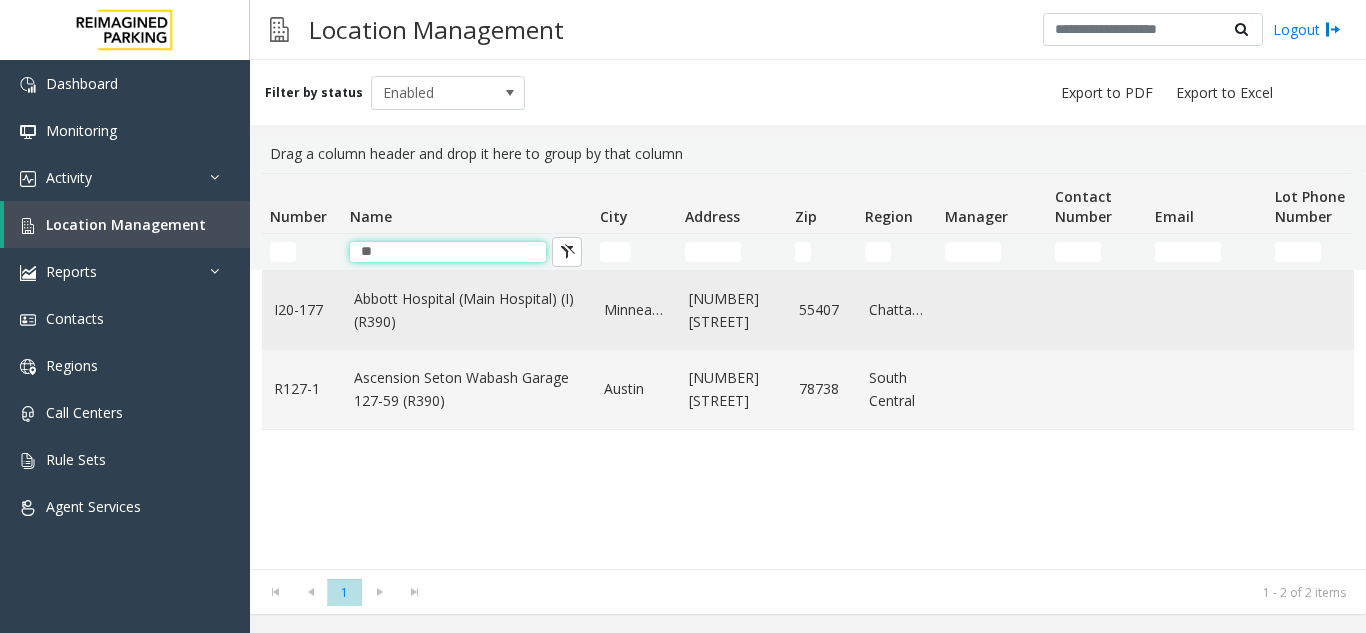 type on "**" 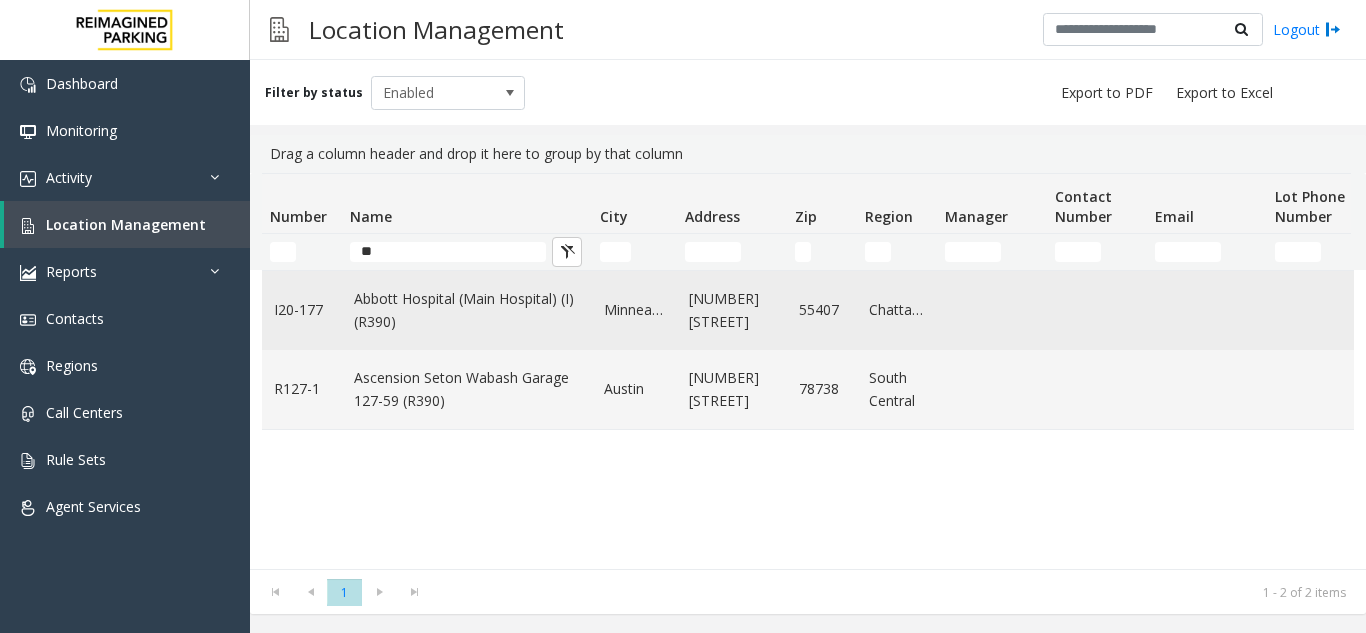 click on "Abbott Hospital (Main Hospital) (I) (R390)" 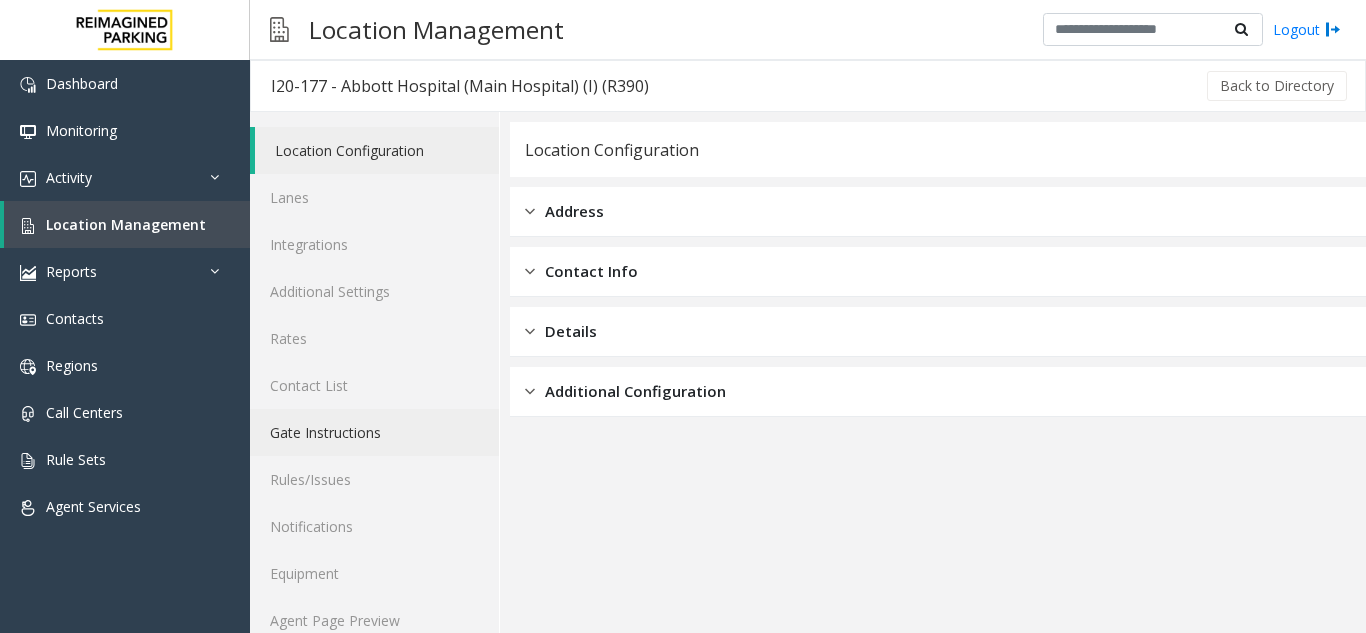 scroll, scrollTop: 26, scrollLeft: 0, axis: vertical 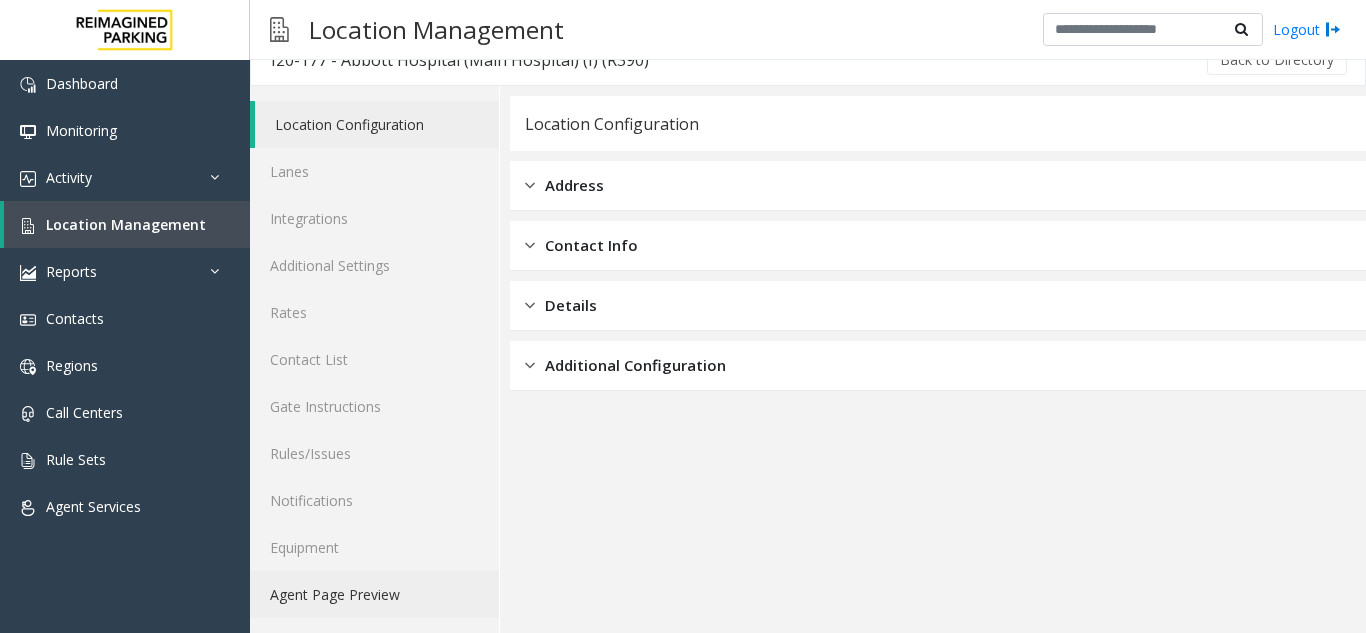 click on "Agent Page Preview" 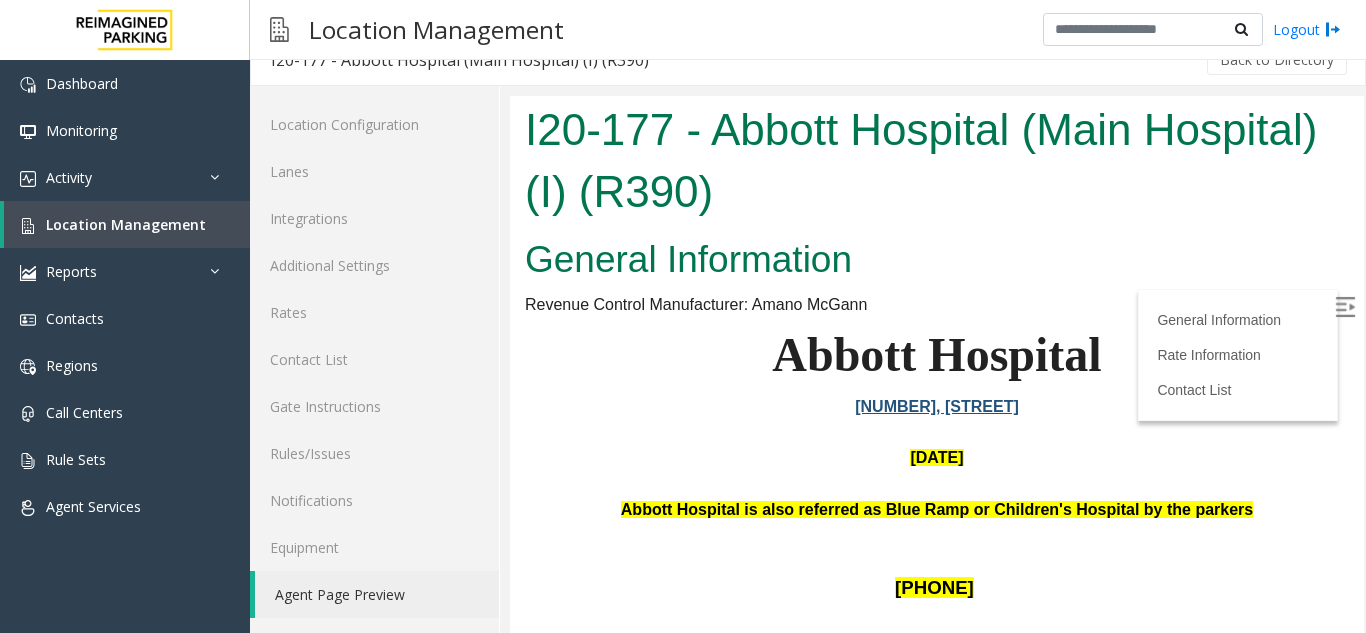 scroll, scrollTop: 0, scrollLeft: 0, axis: both 